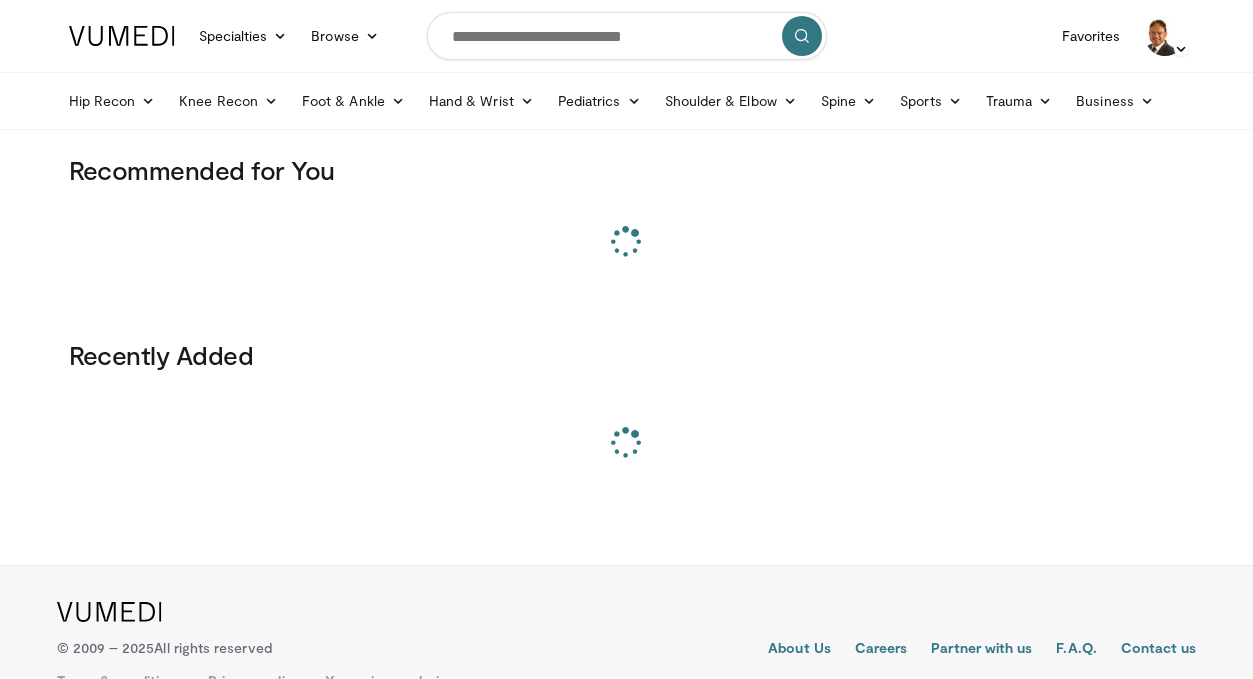 scroll, scrollTop: 0, scrollLeft: 0, axis: both 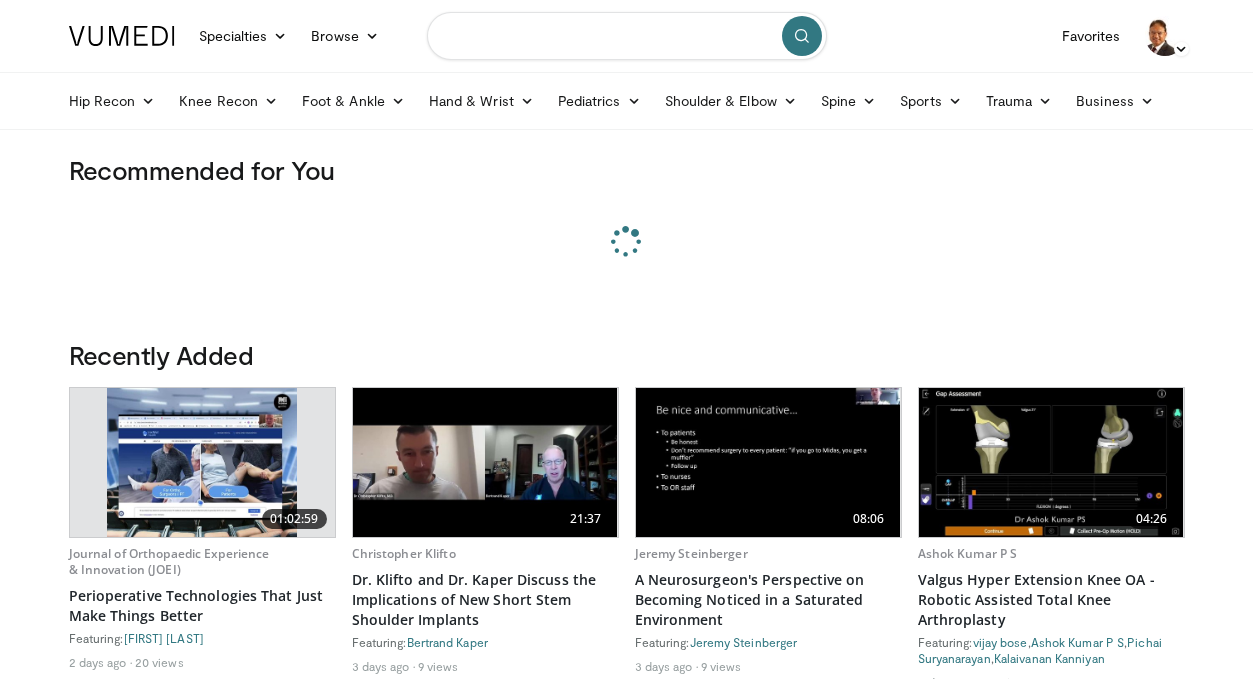click at bounding box center (627, 36) 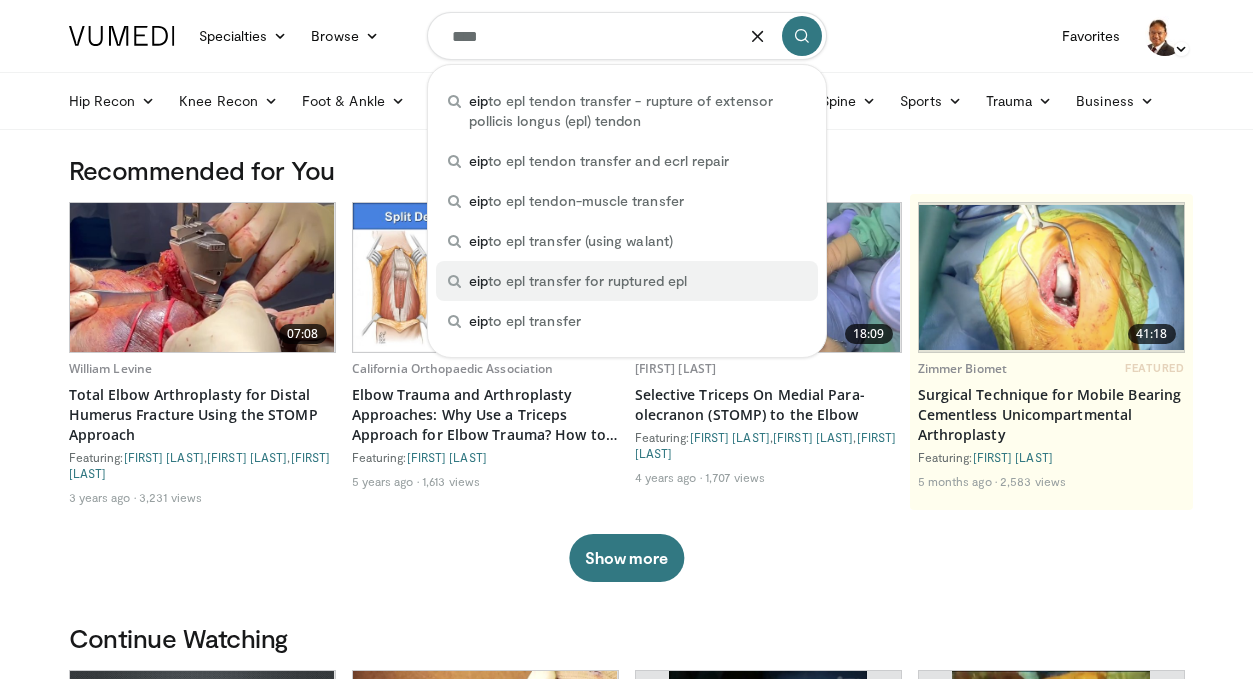 click on "eip  to epl transfer for ruptured epl" at bounding box center [578, 281] 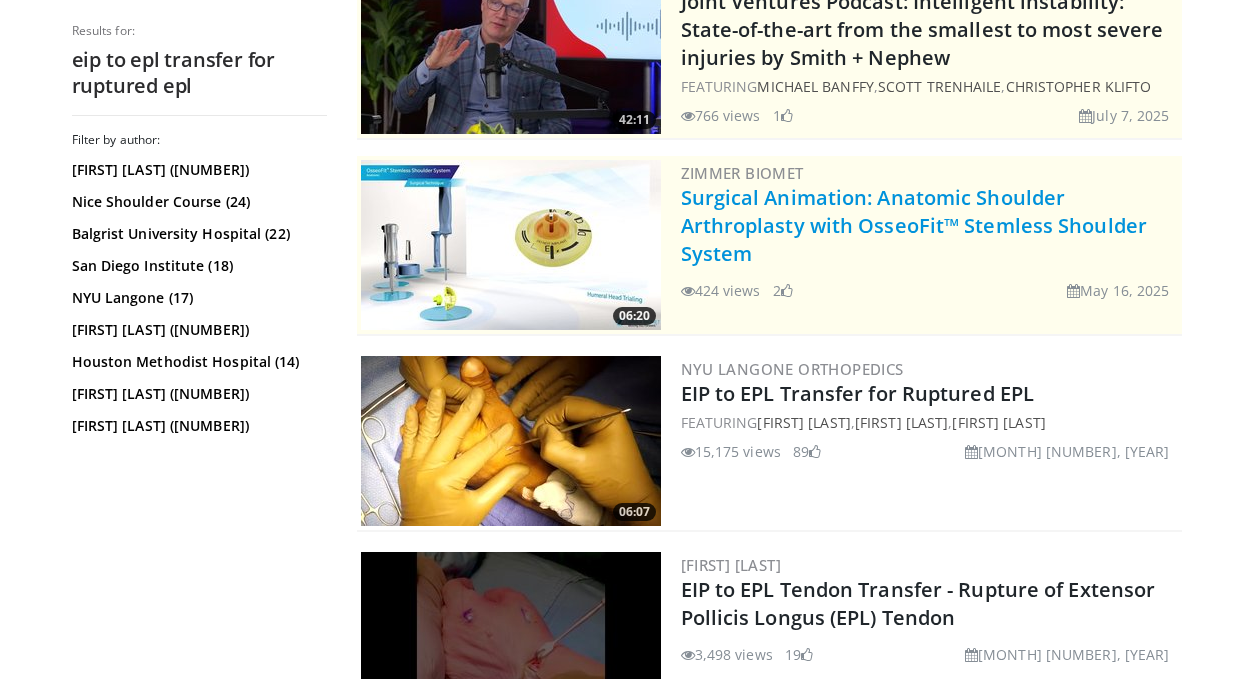 scroll, scrollTop: 285, scrollLeft: 0, axis: vertical 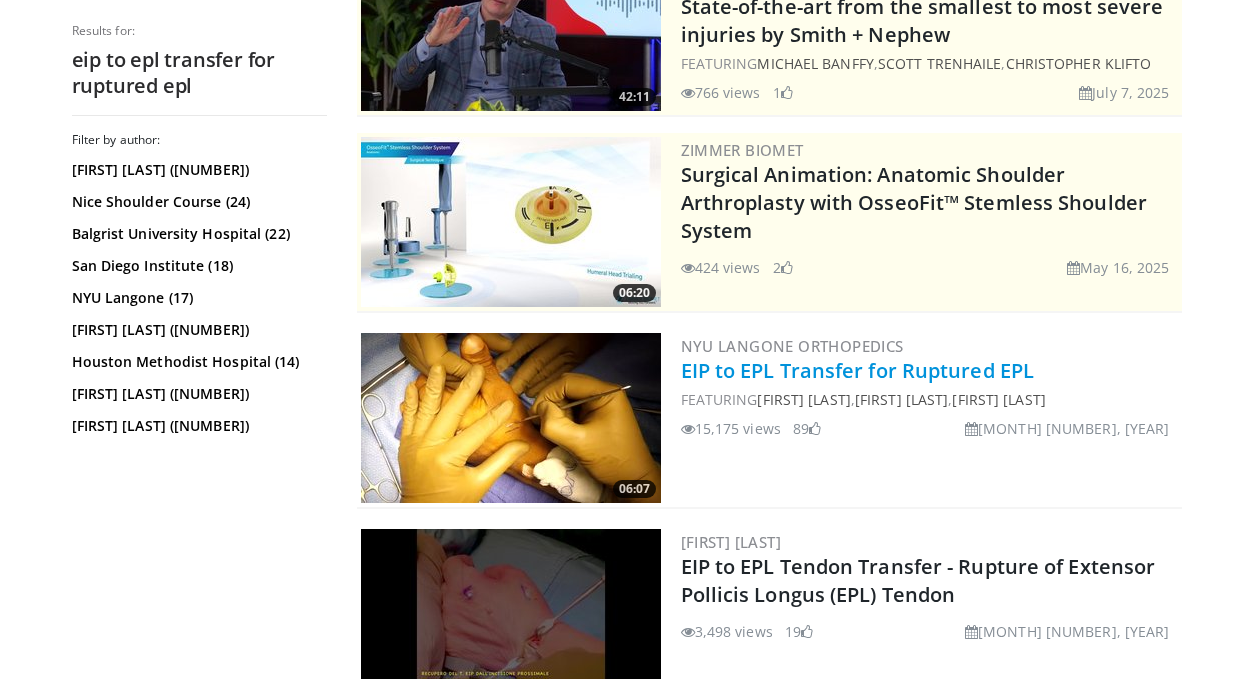 click on "EIP to EPL Transfer for Ruptured EPL" at bounding box center [858, 370] 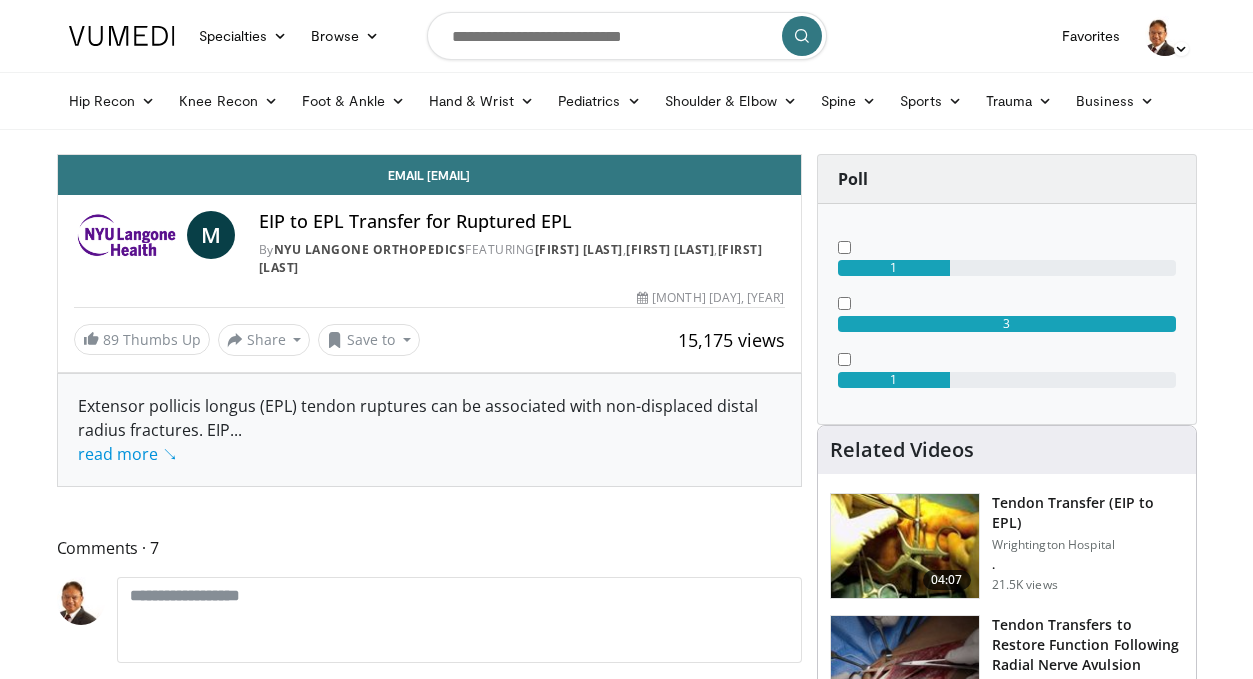 scroll, scrollTop: 0, scrollLeft: 0, axis: both 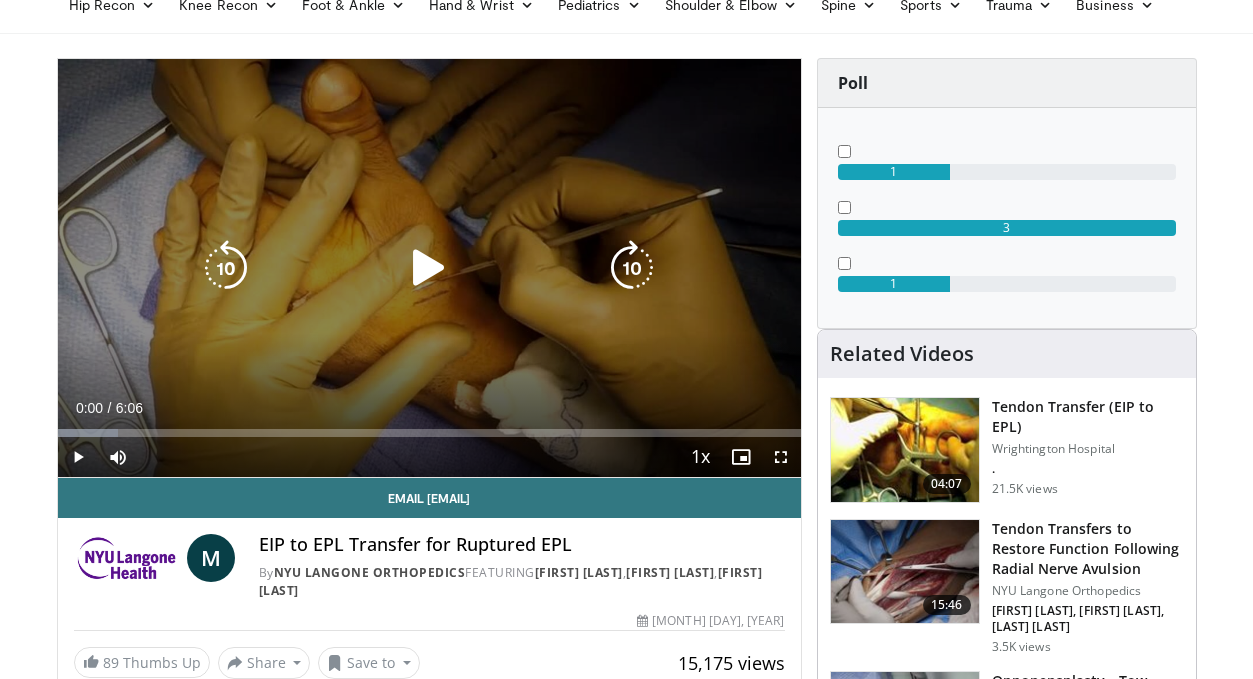 click at bounding box center (429, 268) 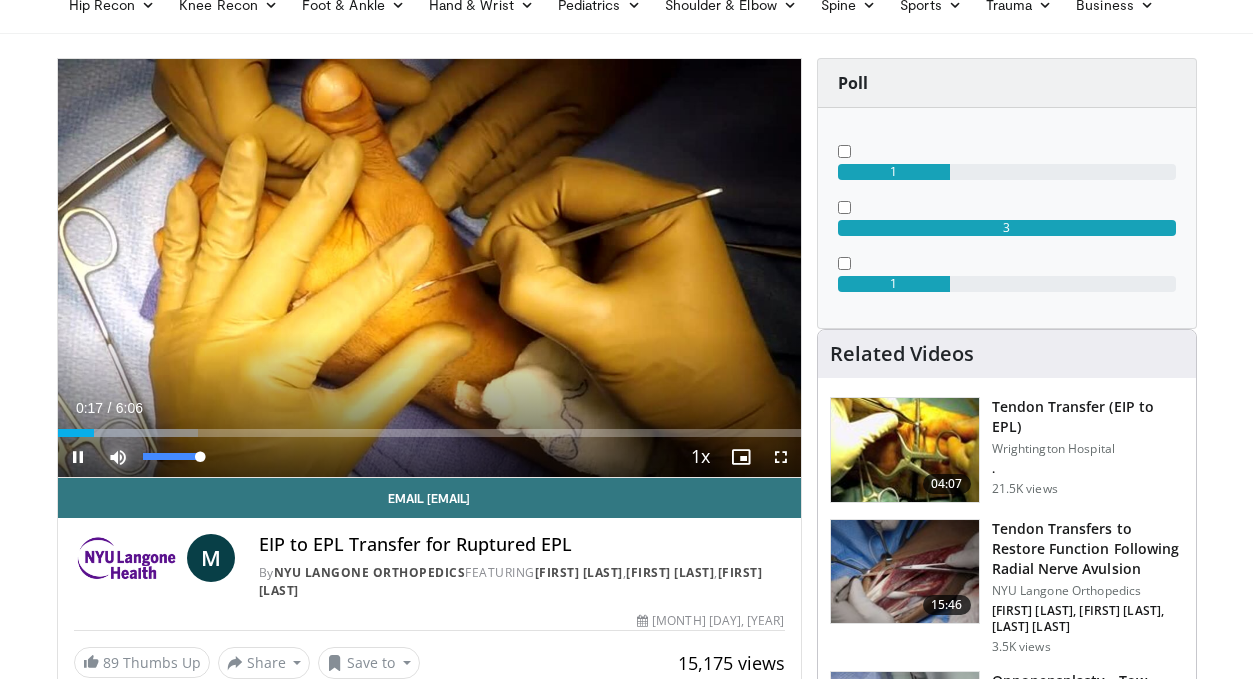 click at bounding box center [118, 457] 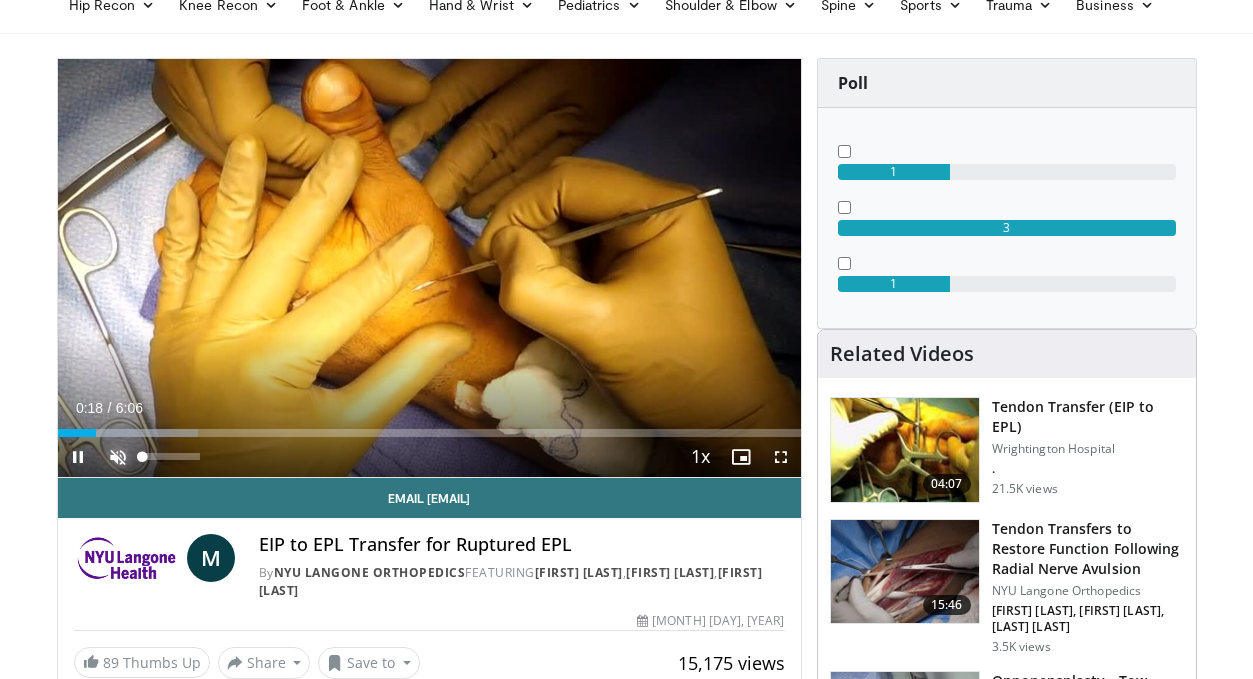 click at bounding box center [118, 457] 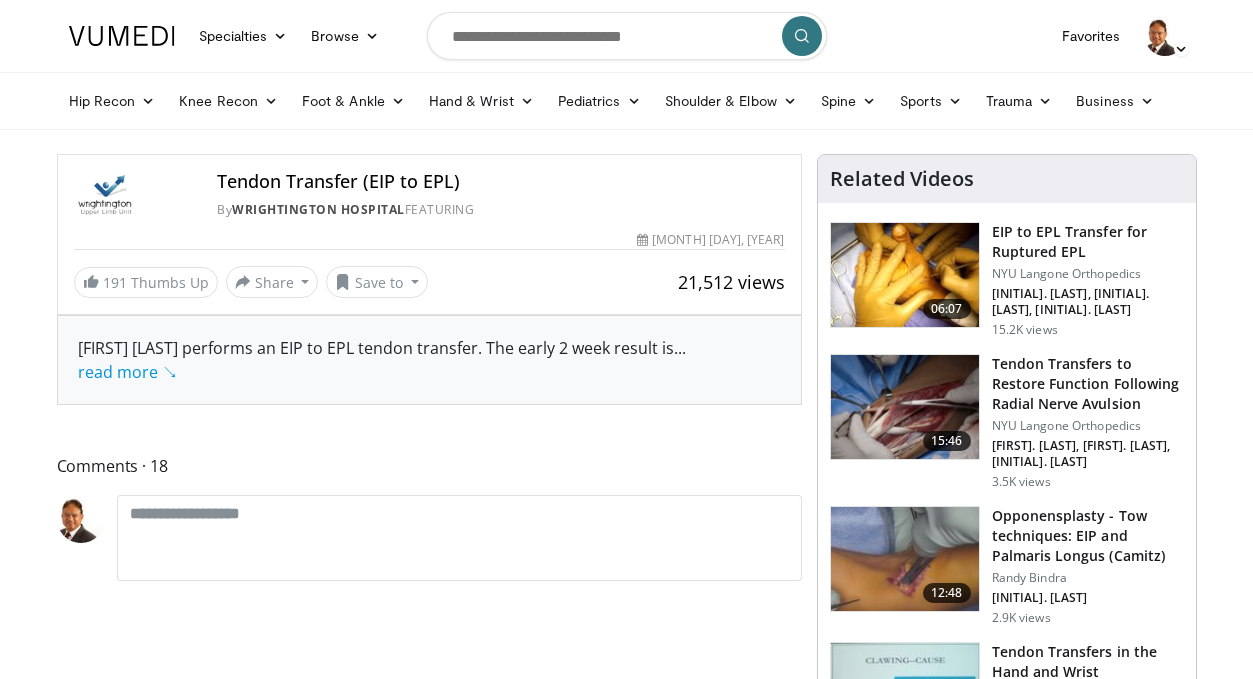 scroll, scrollTop: 0, scrollLeft: 0, axis: both 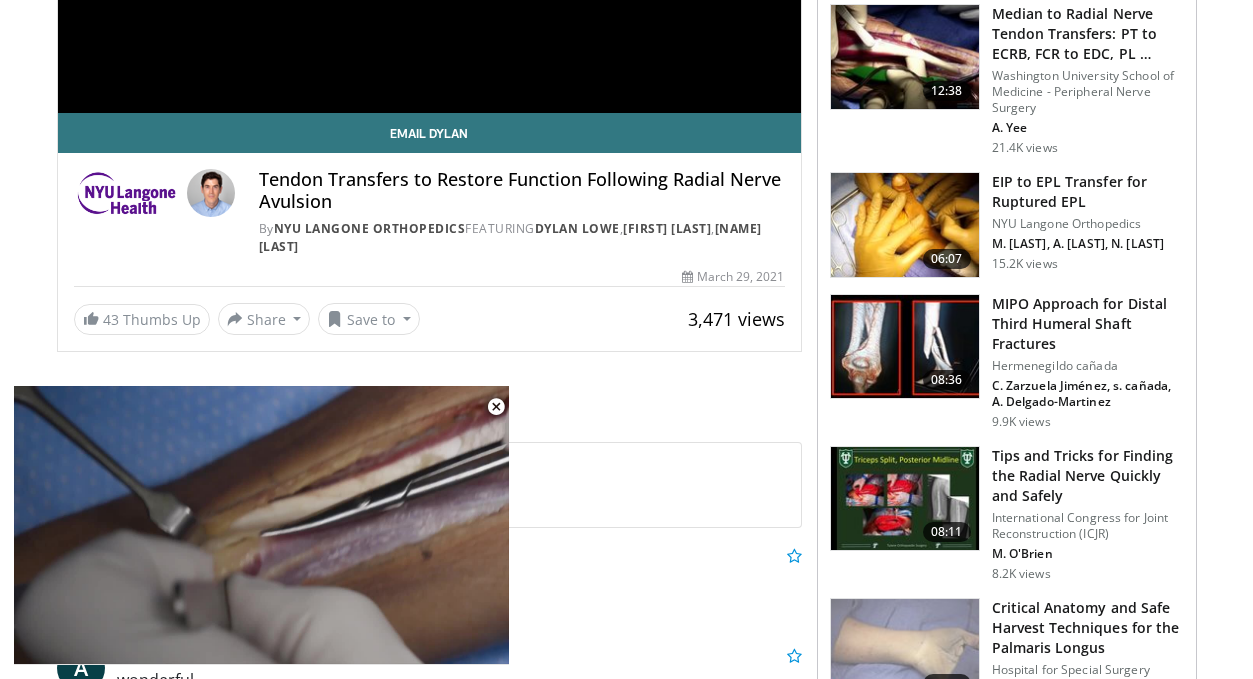 click on "**********" at bounding box center [261, 525] 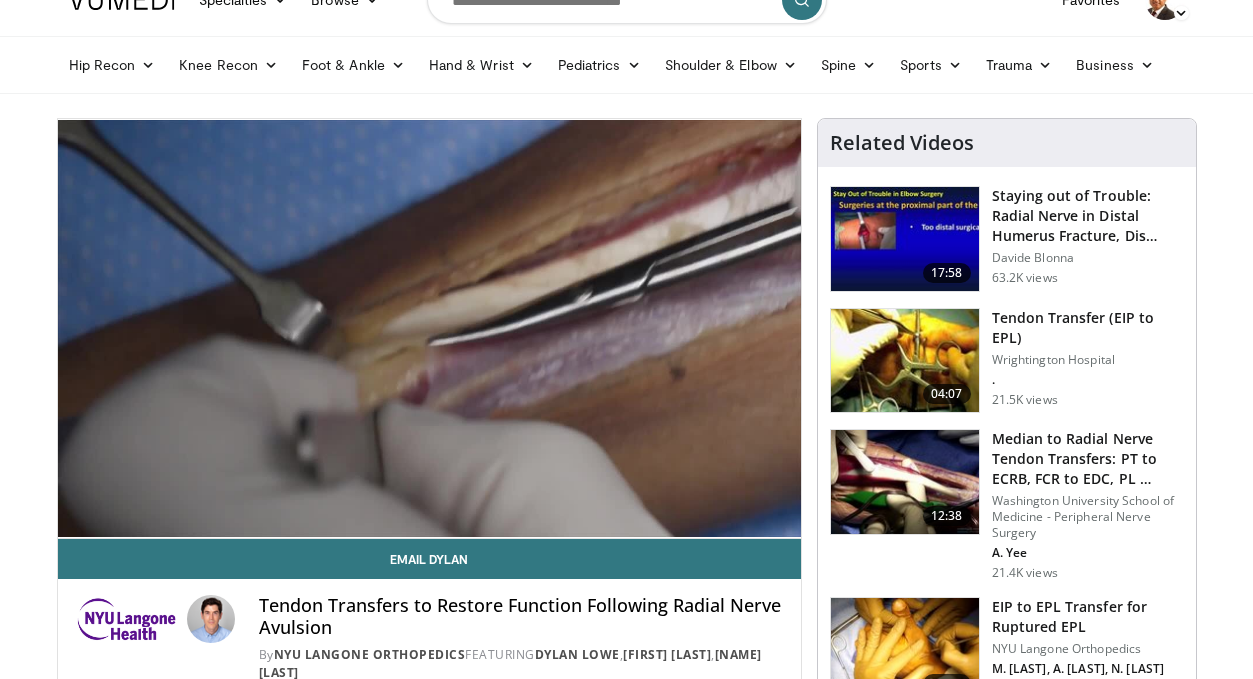 scroll, scrollTop: 32, scrollLeft: 0, axis: vertical 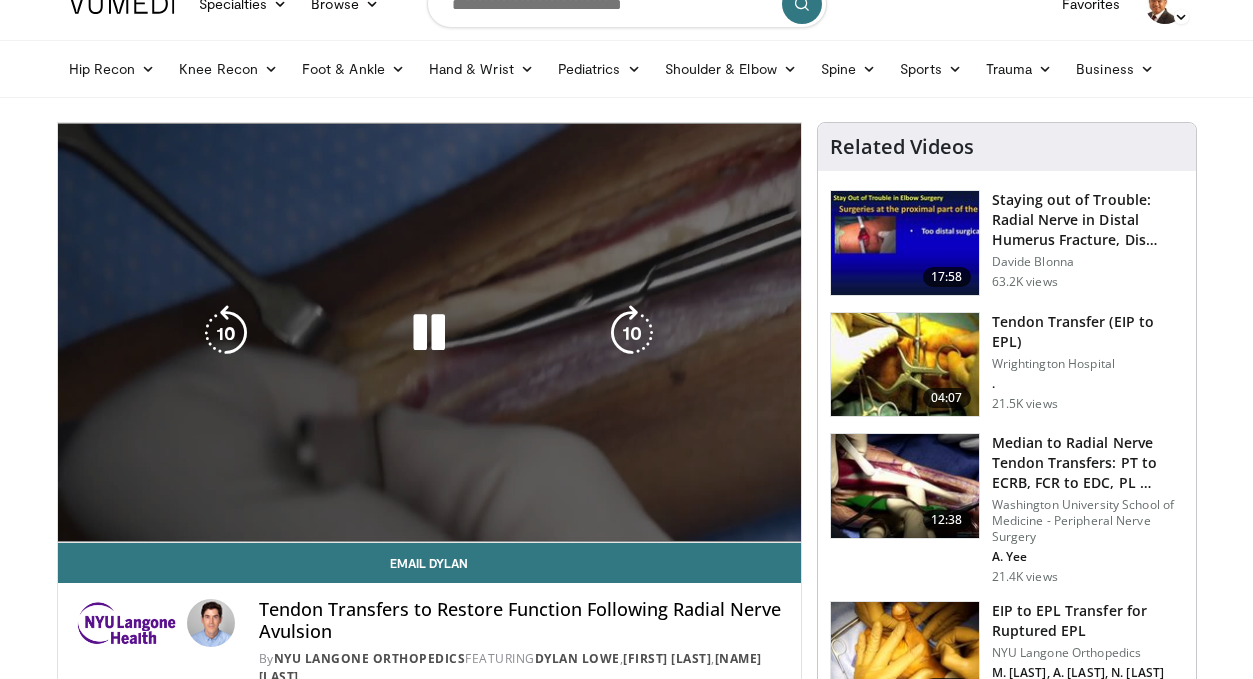 click on "10 seconds
Tap to unmute" at bounding box center (429, 332) 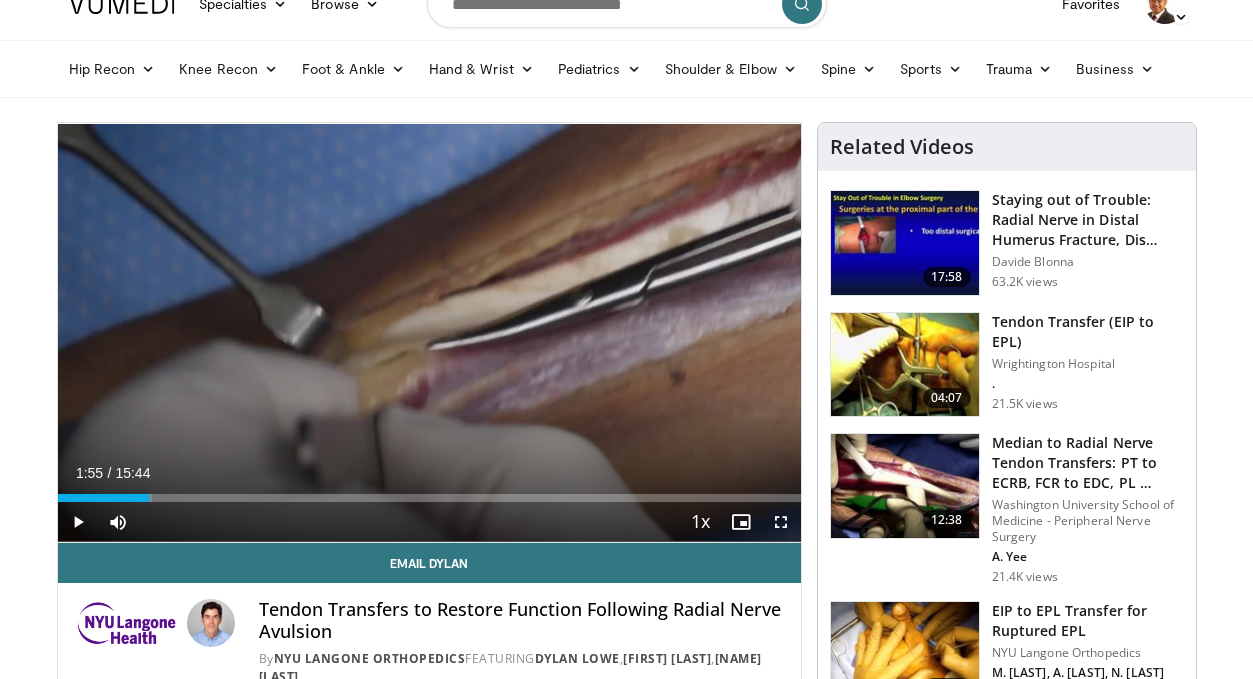 drag, startPoint x: 189, startPoint y: 500, endPoint x: 148, endPoint y: 502, distance: 41.04875 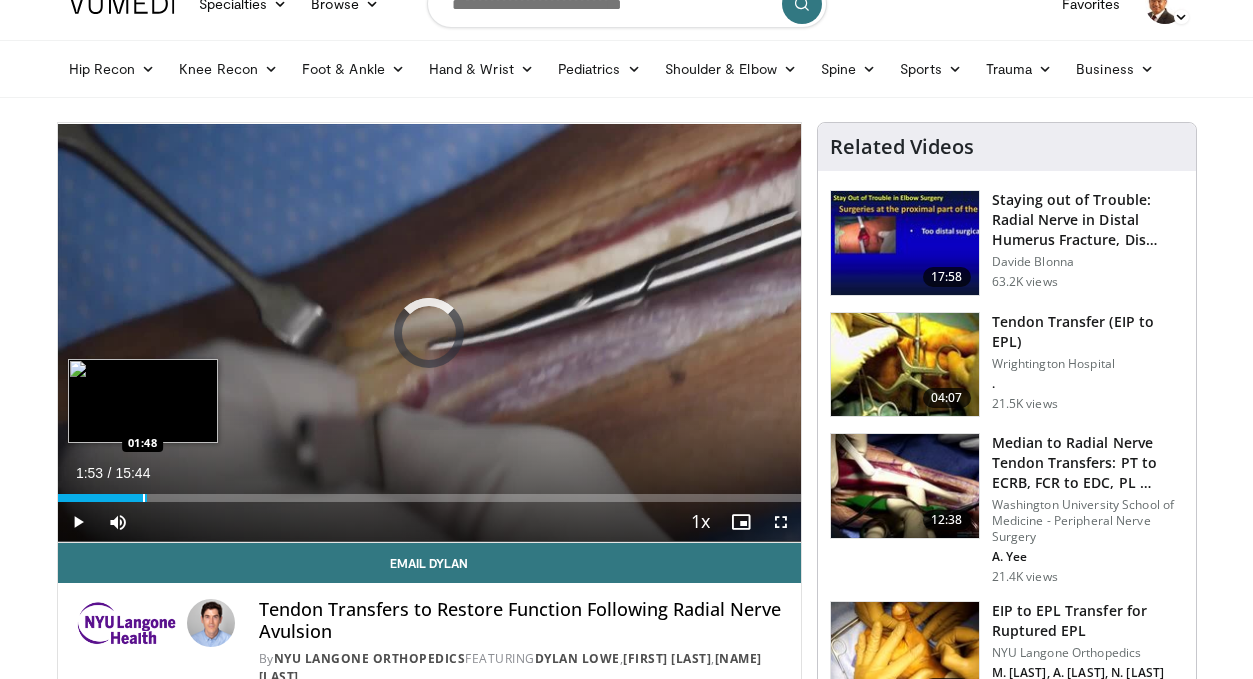click on "Loaded :  0.00% 01:48 01:48" at bounding box center (429, 498) 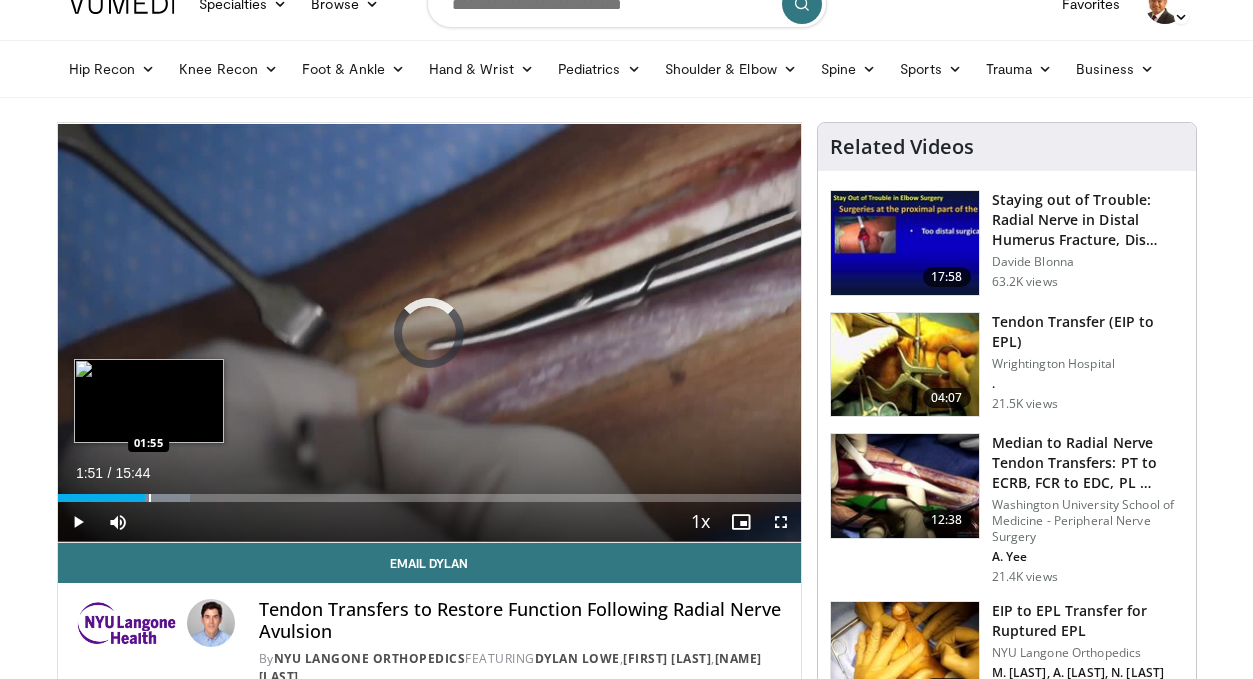 click on "Loaded :  17.84% 01:54 01:55" at bounding box center [429, 498] 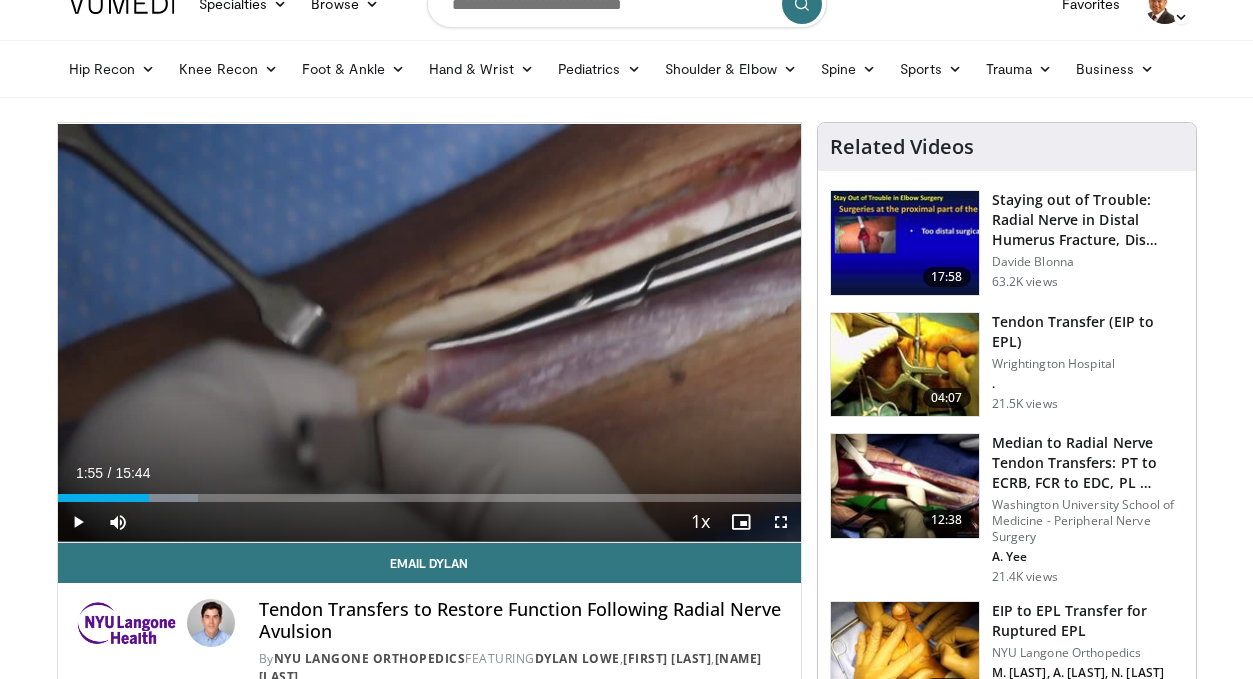 scroll, scrollTop: 81, scrollLeft: 0, axis: vertical 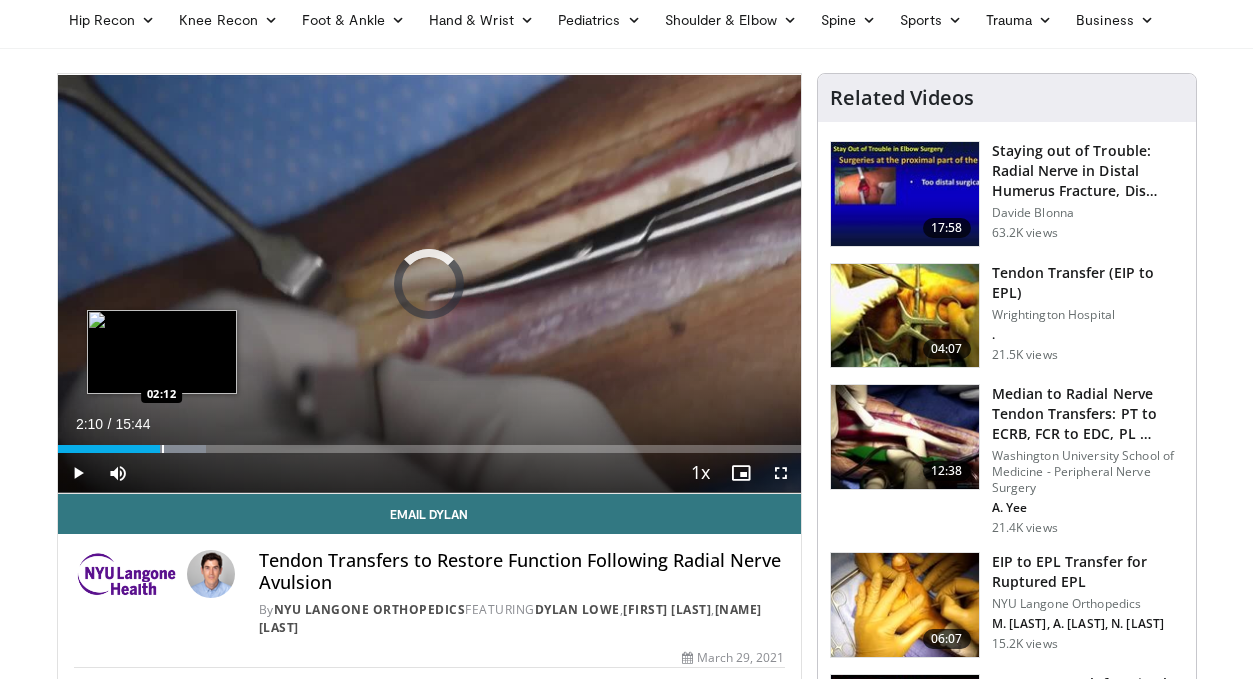 drag, startPoint x: 148, startPoint y: 444, endPoint x: 161, endPoint y: 445, distance: 13.038404 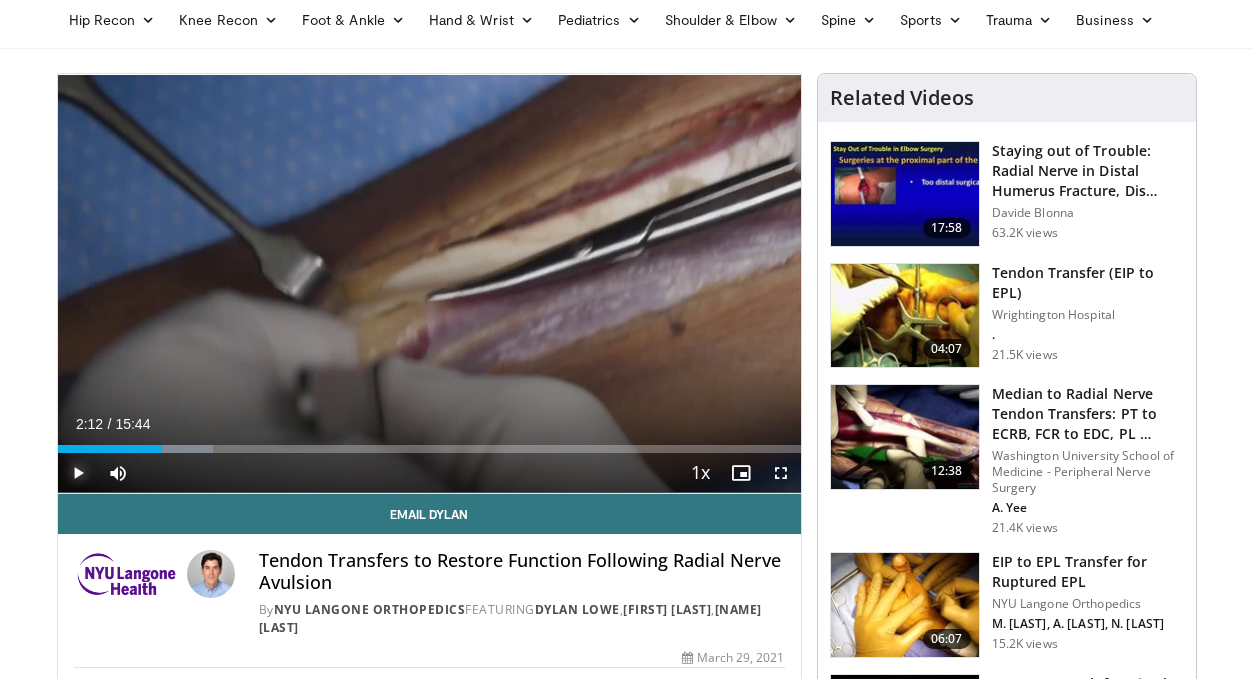 click at bounding box center [78, 473] 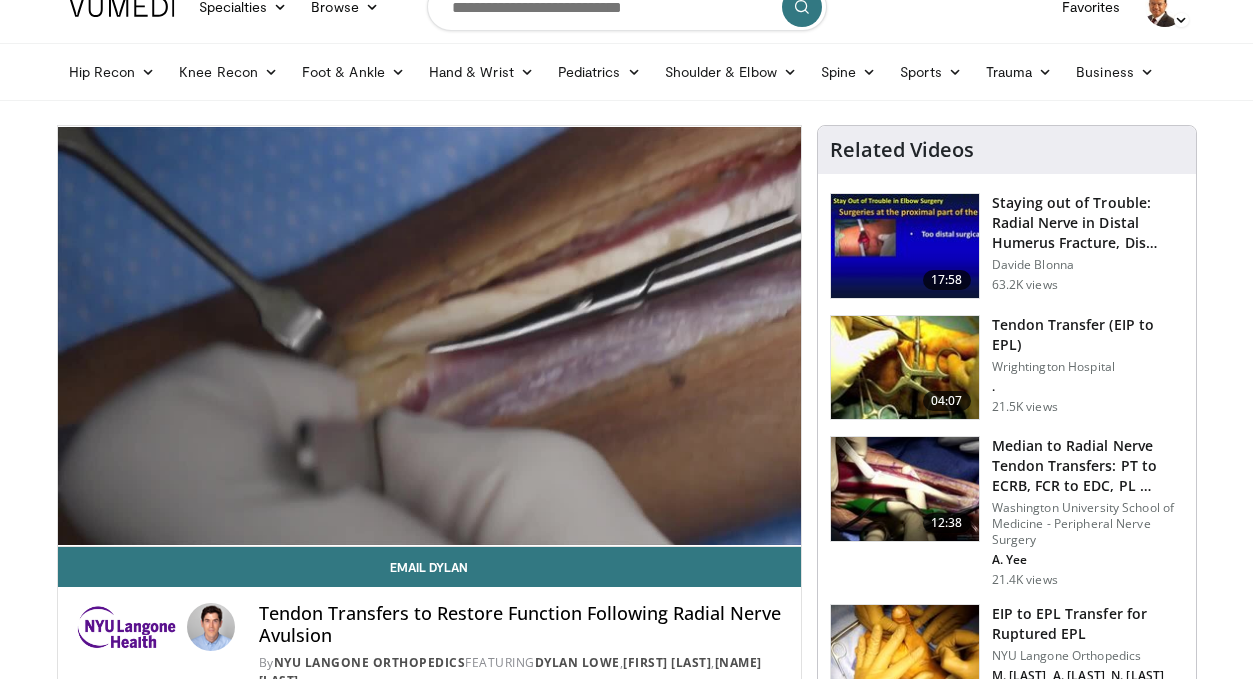 scroll, scrollTop: 0, scrollLeft: 0, axis: both 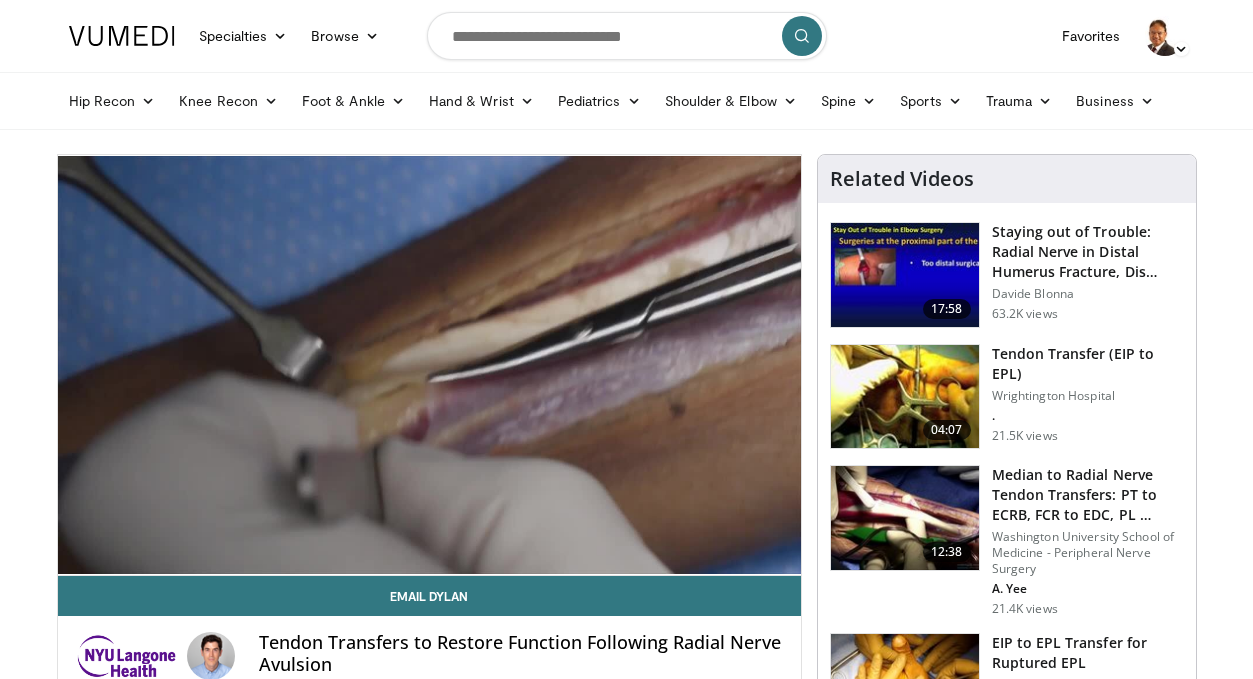 click on "Tendon Transfer (EIP to EPL)" at bounding box center [1088, 364] 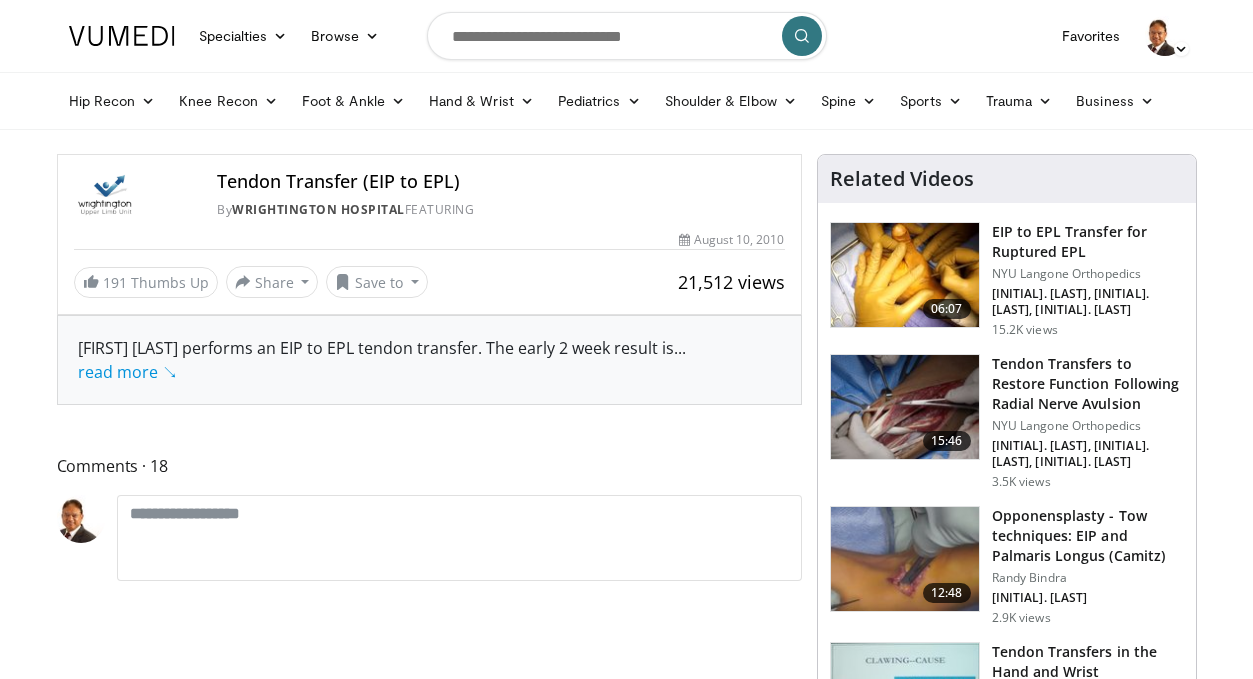 scroll, scrollTop: 0, scrollLeft: 0, axis: both 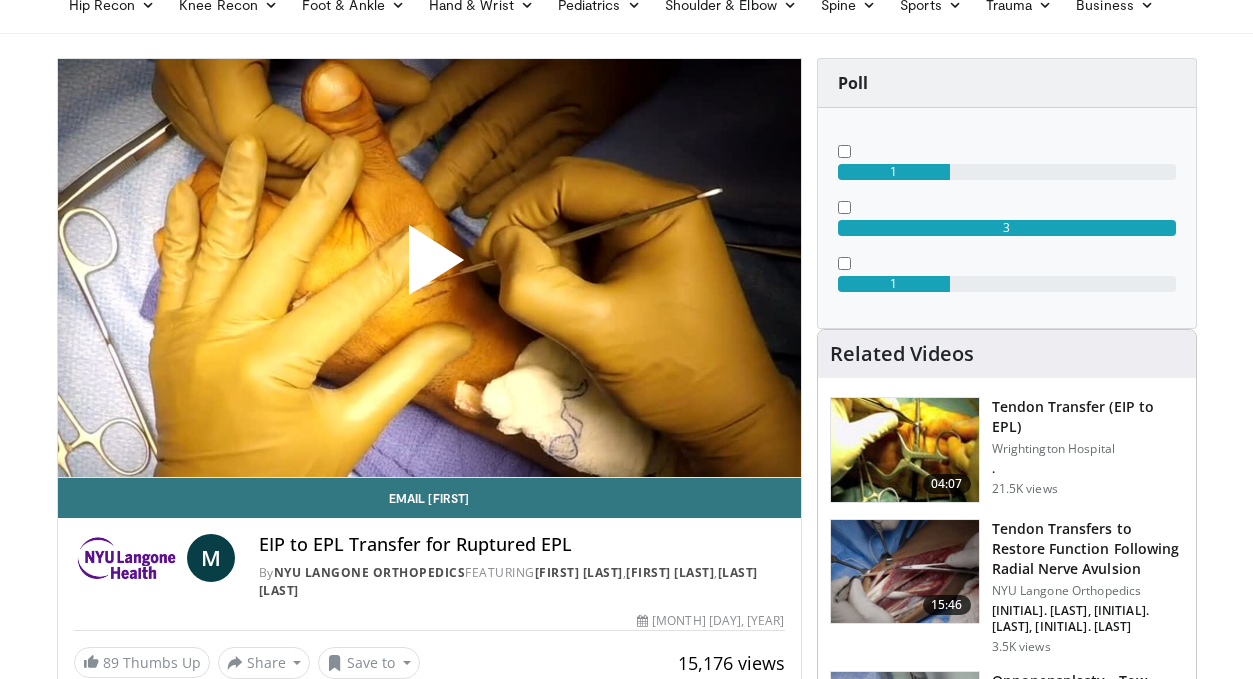 click at bounding box center (429, 268) 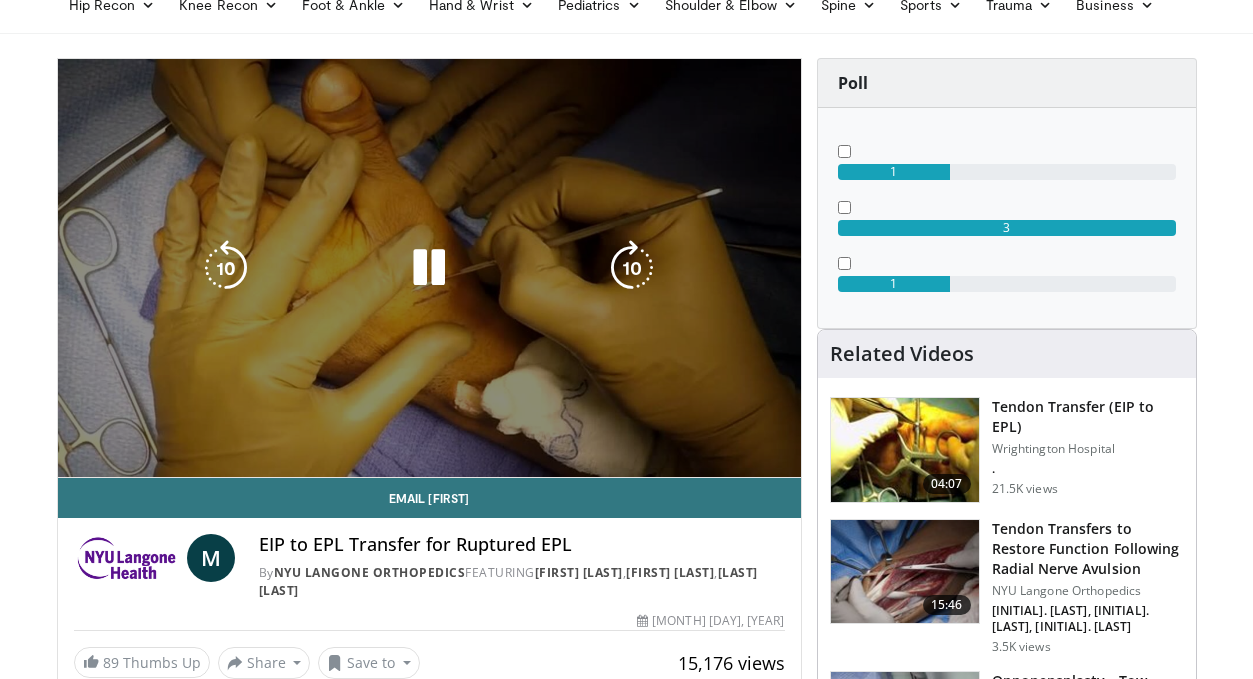 click on "**********" at bounding box center (429, 268) 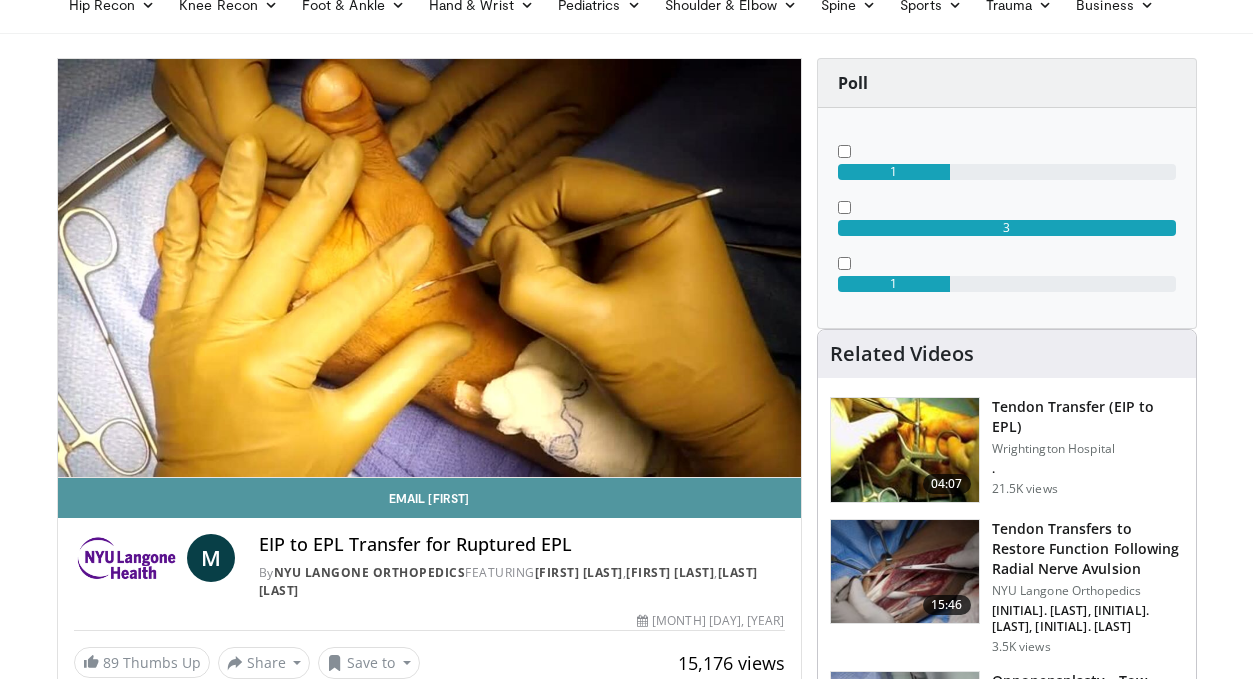 click on "Email
Mikael" at bounding box center (429, 498) 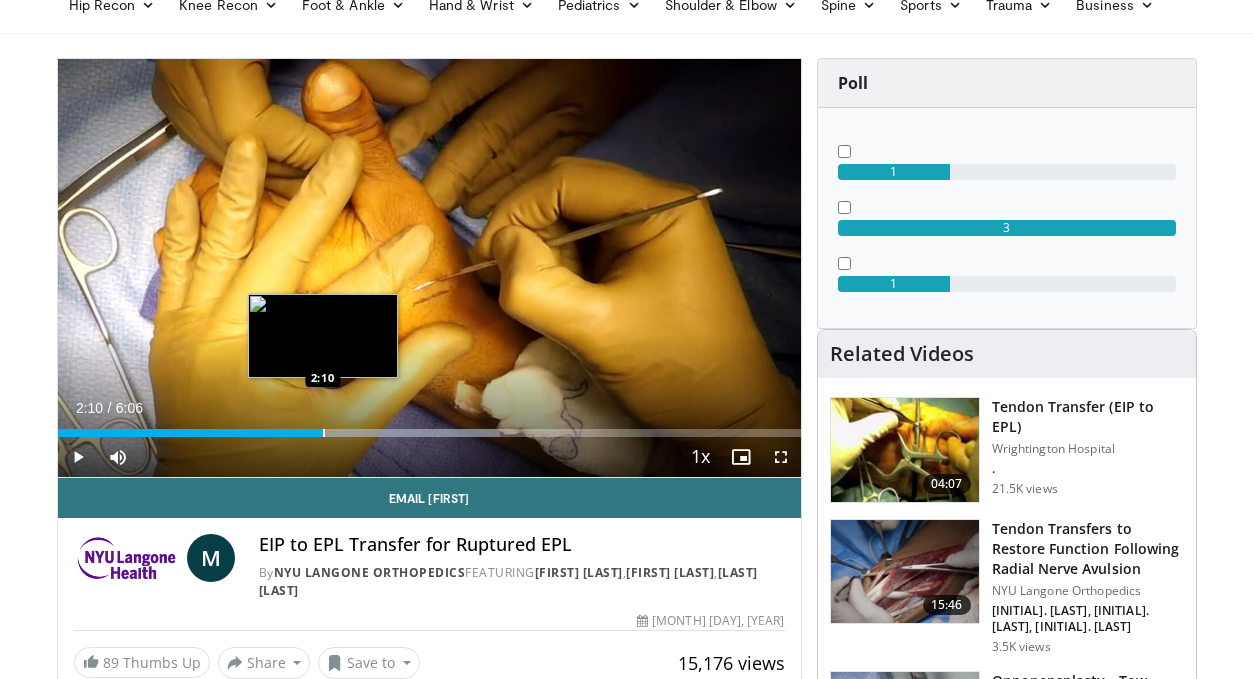 drag, startPoint x: 368, startPoint y: 434, endPoint x: 322, endPoint y: 429, distance: 46.270943 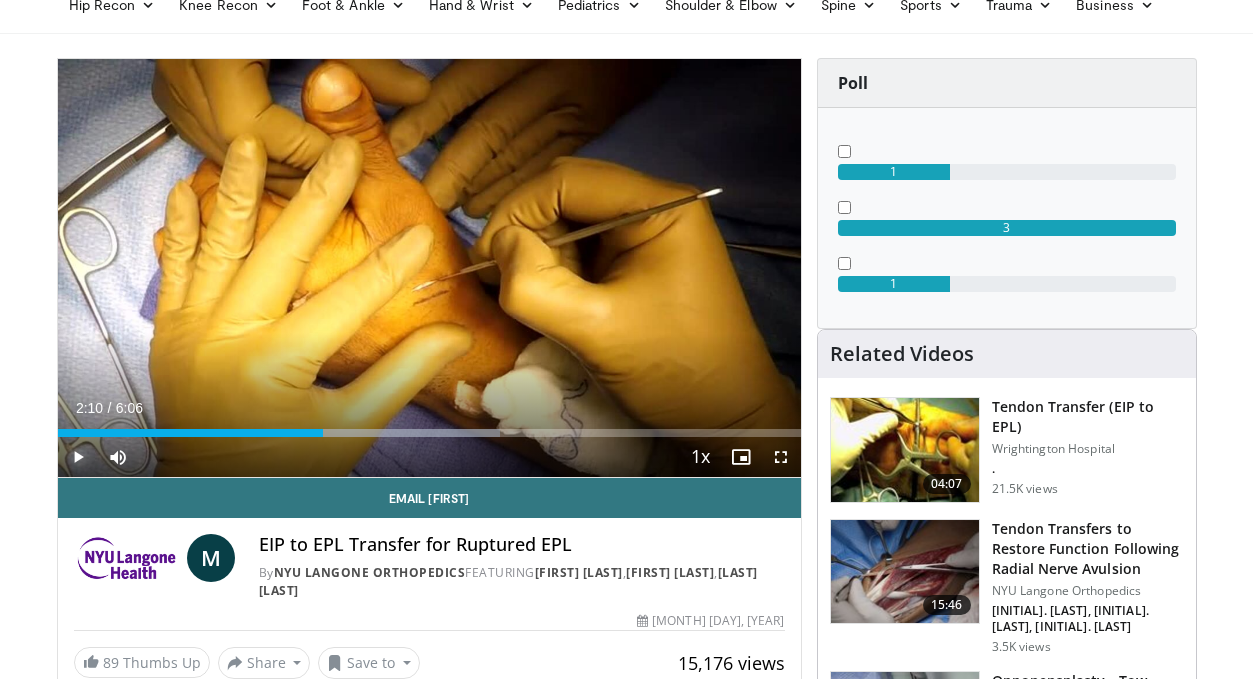 click at bounding box center [78, 457] 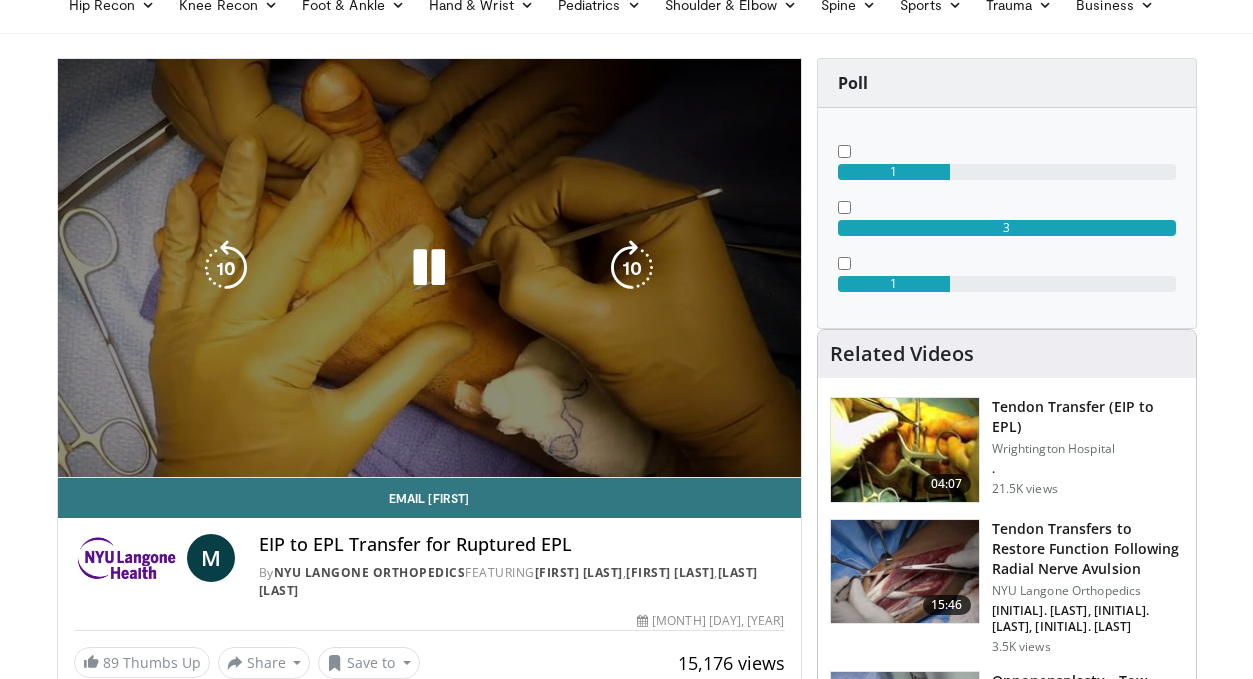 click on "**********" at bounding box center (429, 268) 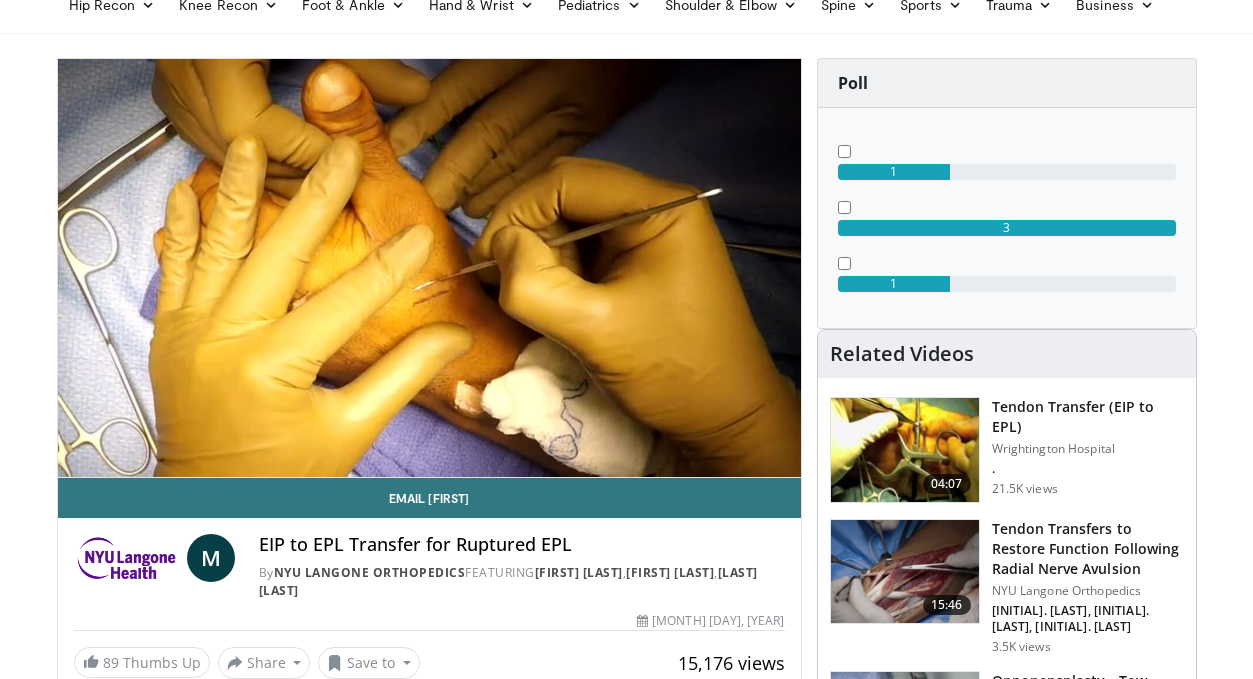click on "10 seconds
Tap to unmute" at bounding box center [429, 268] 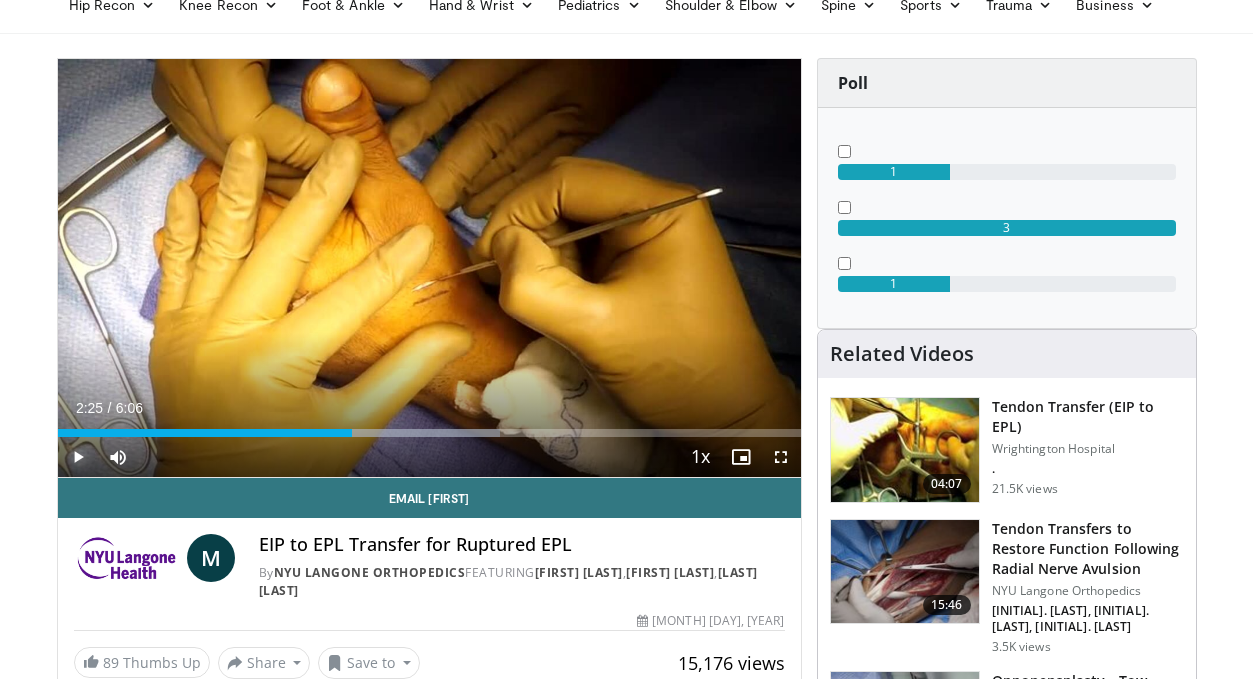 click at bounding box center [78, 457] 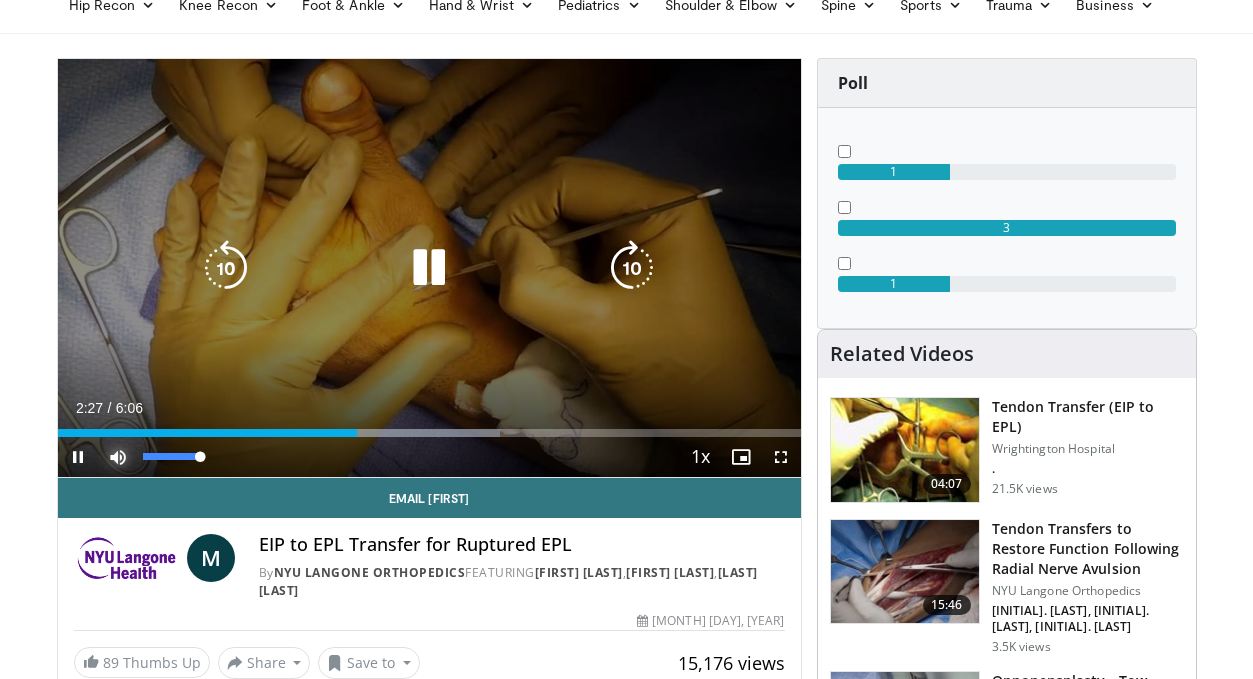 click at bounding box center [118, 457] 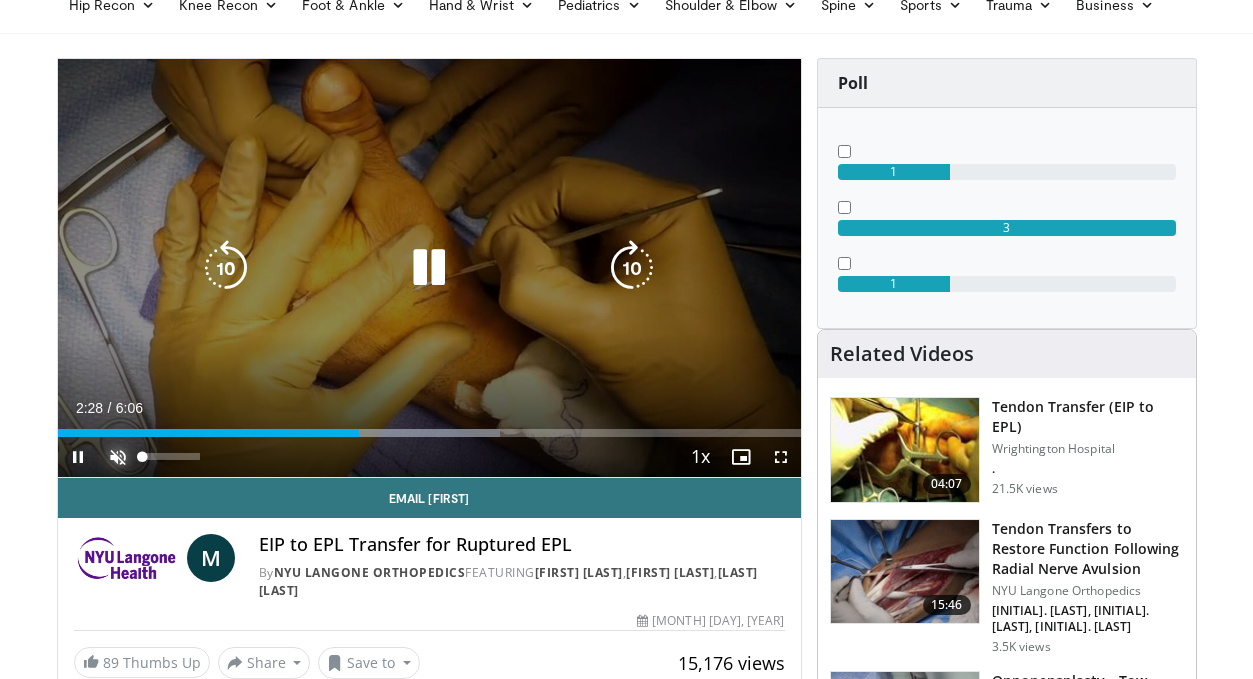 click at bounding box center (118, 457) 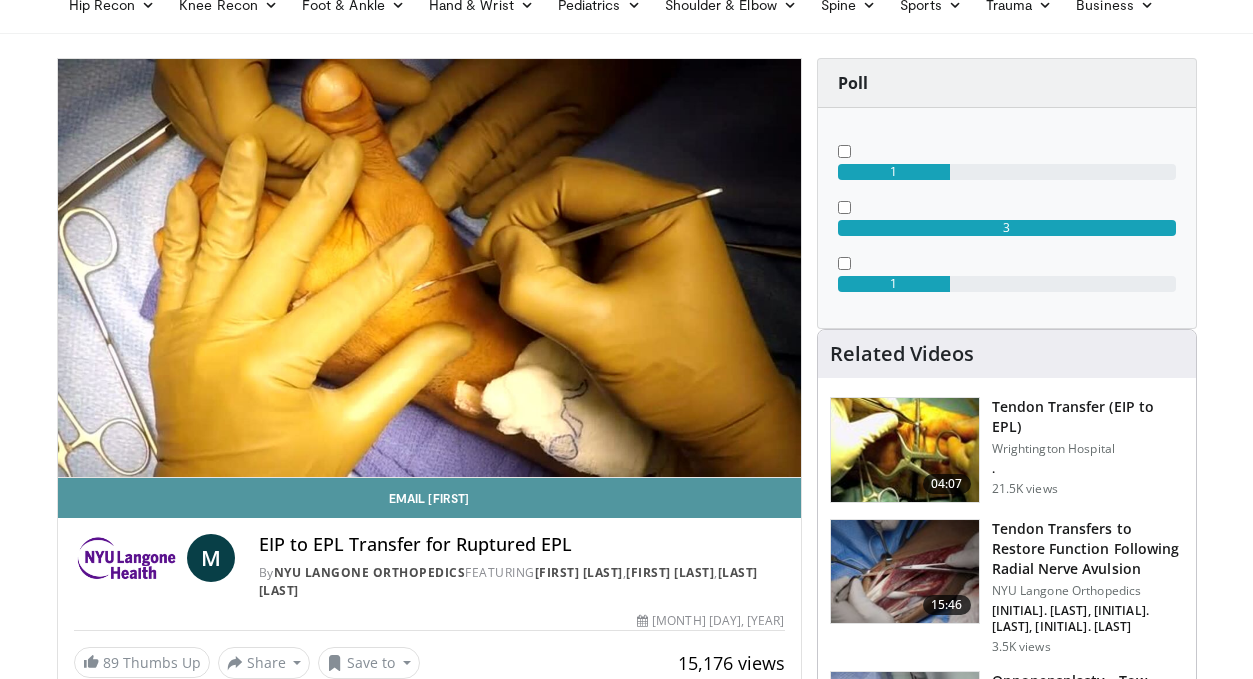 click on "Email
Mikael" at bounding box center [429, 498] 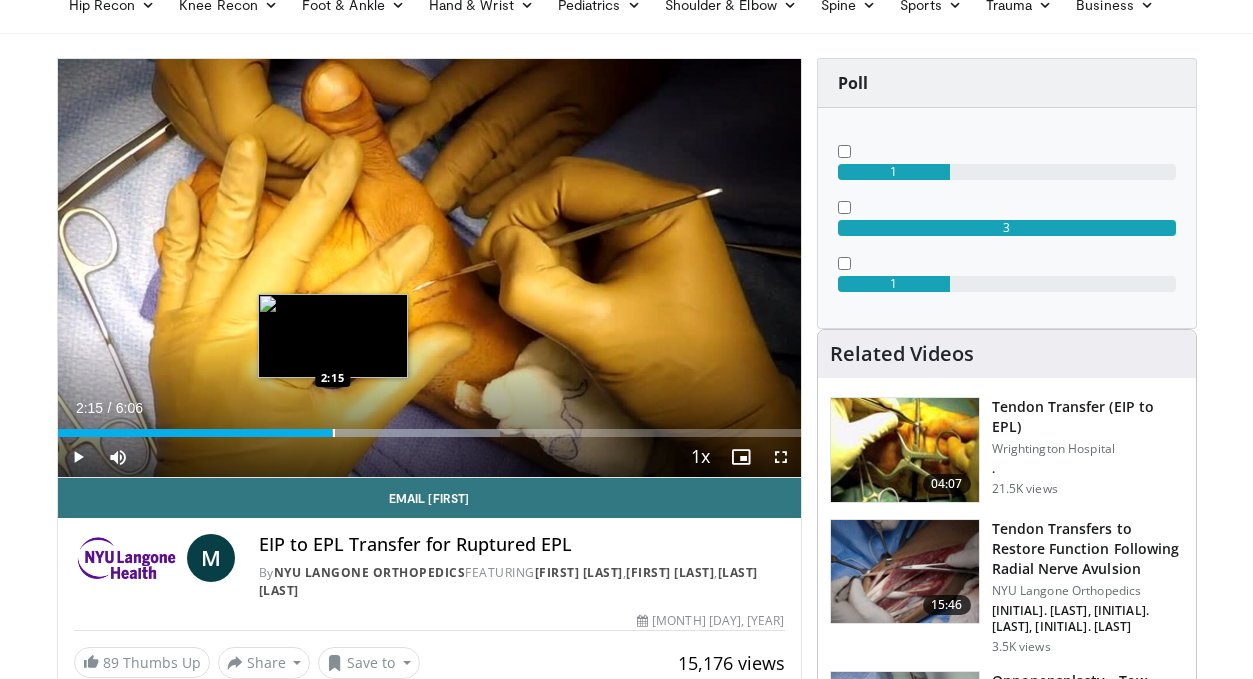 drag, startPoint x: 367, startPoint y: 435, endPoint x: 332, endPoint y: 432, distance: 35.128338 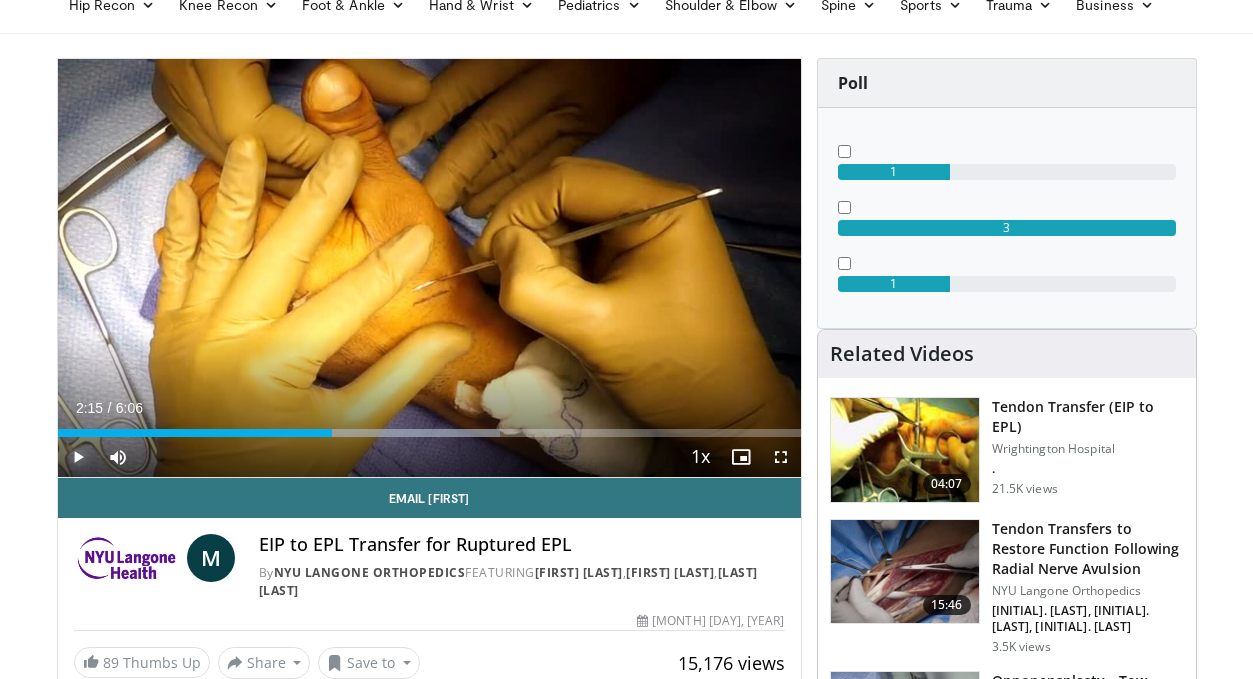 click at bounding box center (78, 457) 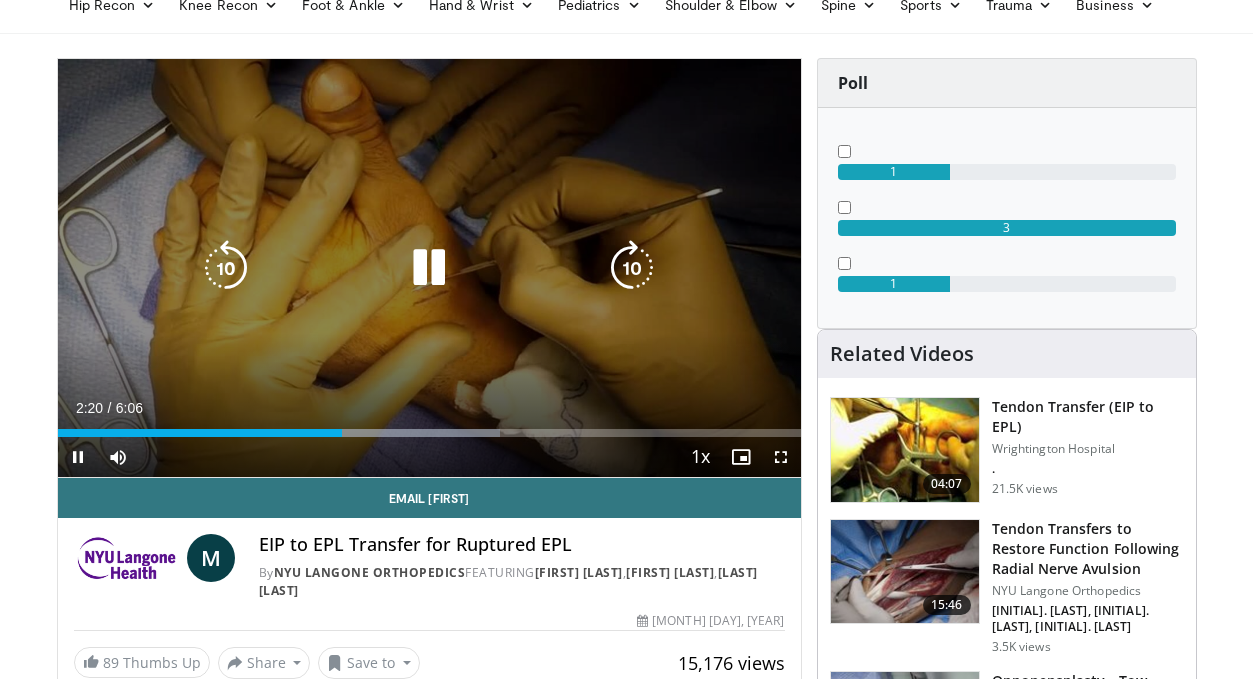 click on "10 seconds
Tap to unmute" at bounding box center (429, 268) 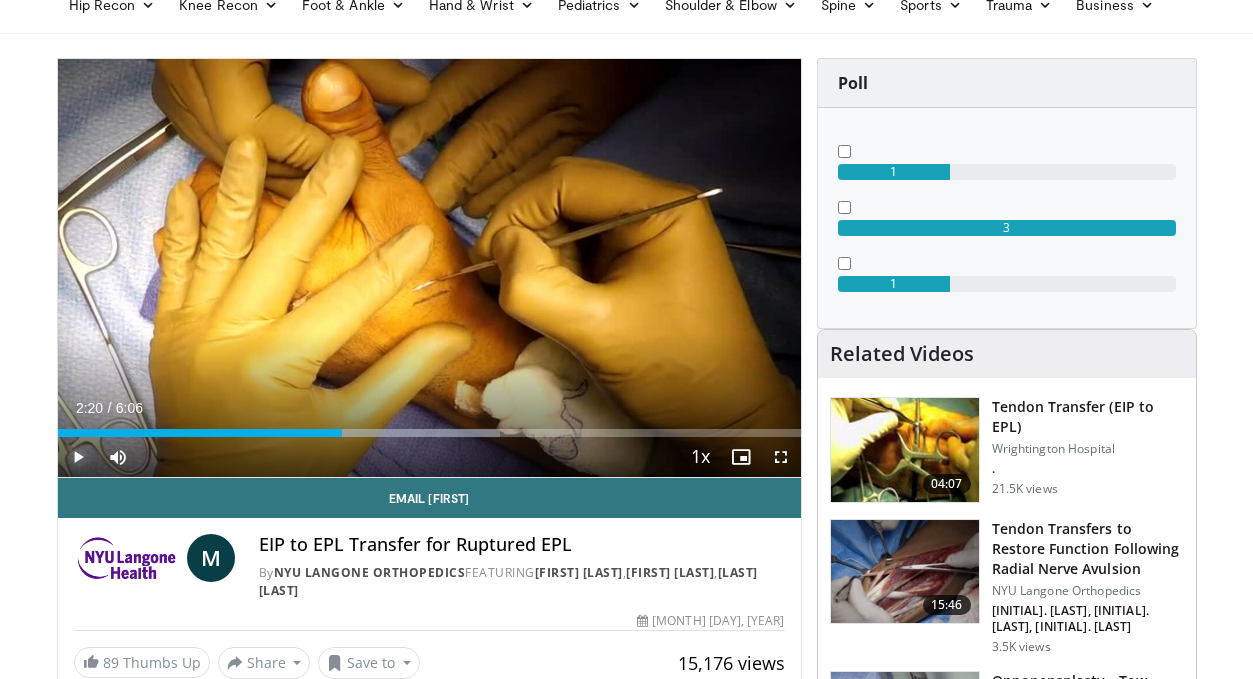 click at bounding box center [78, 457] 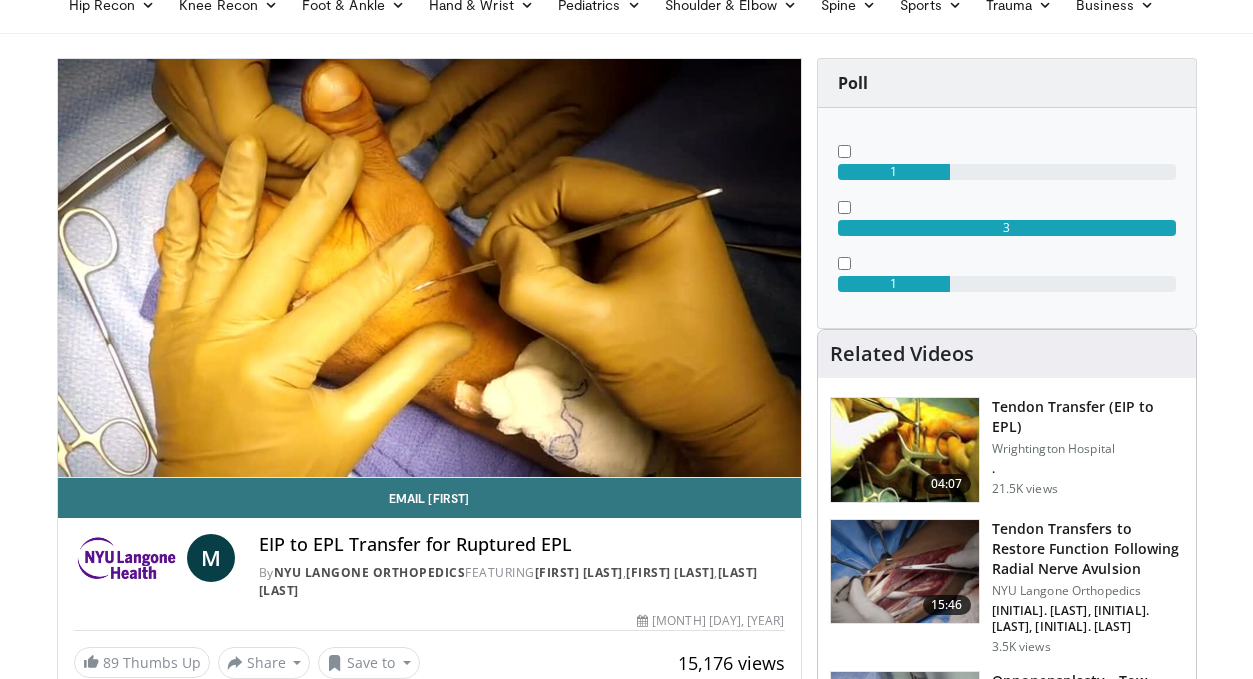 click on "**********" at bounding box center (429, 268) 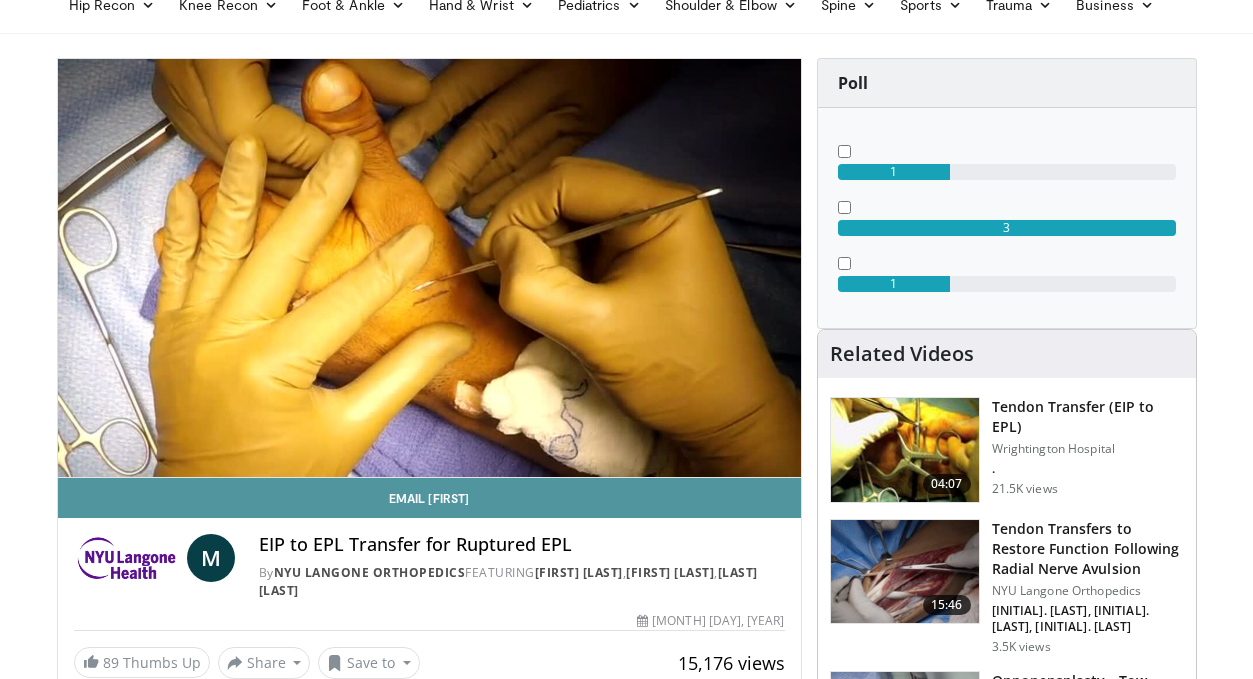 click on "Email
Mikael" at bounding box center [429, 498] 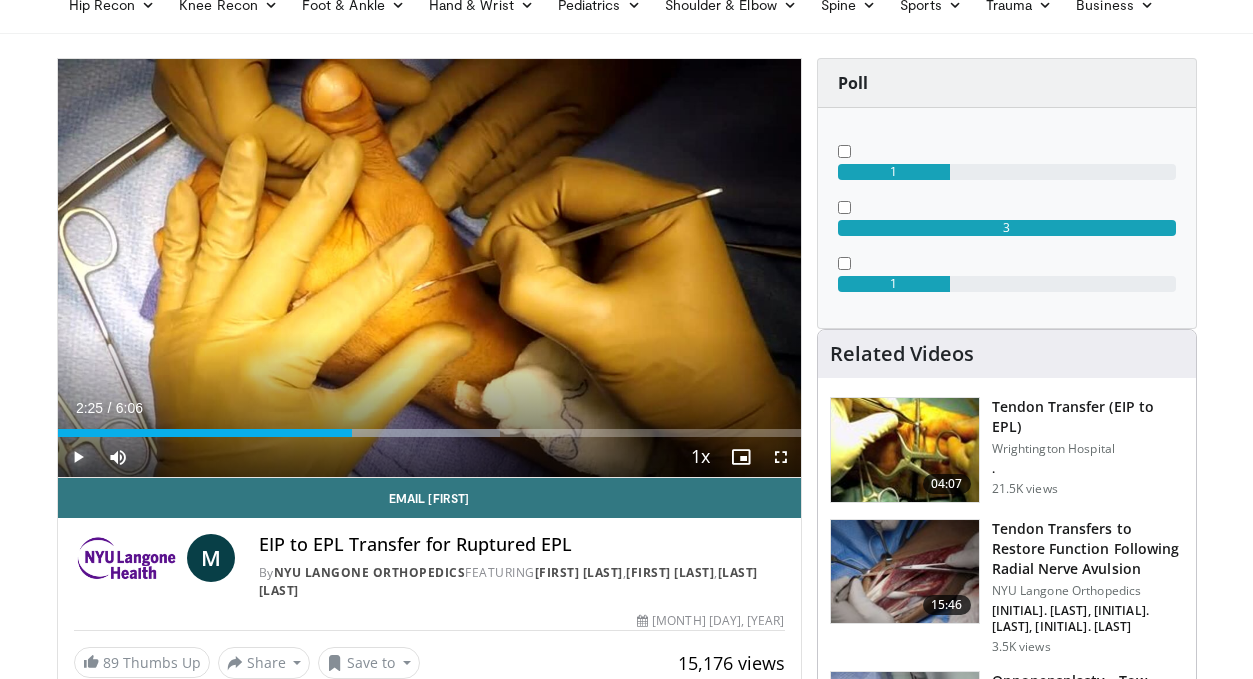 click at bounding box center (78, 457) 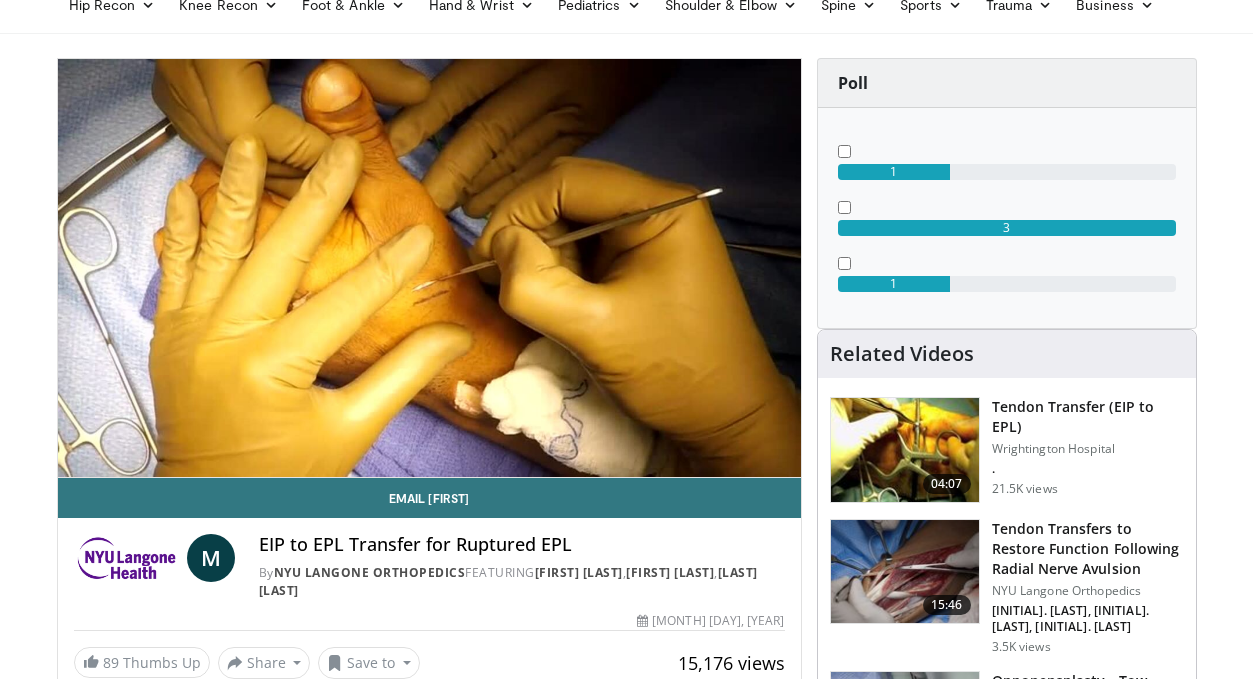 click on "**********" at bounding box center (429, 268) 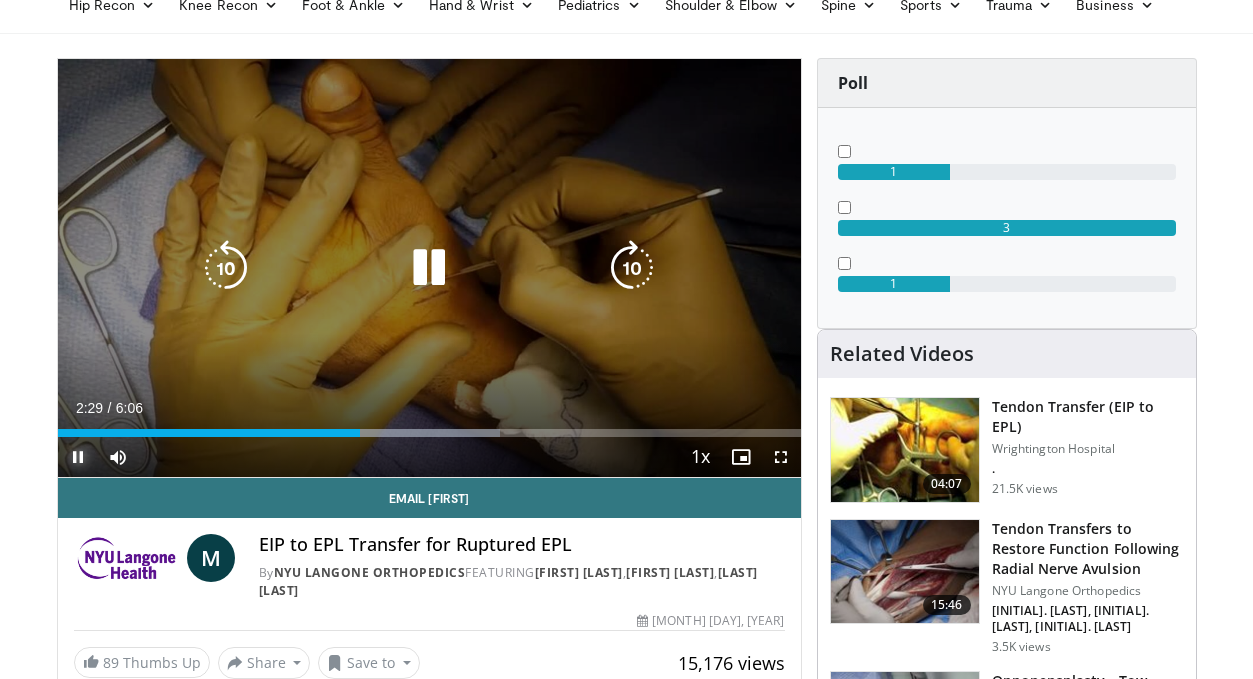 click at bounding box center [78, 457] 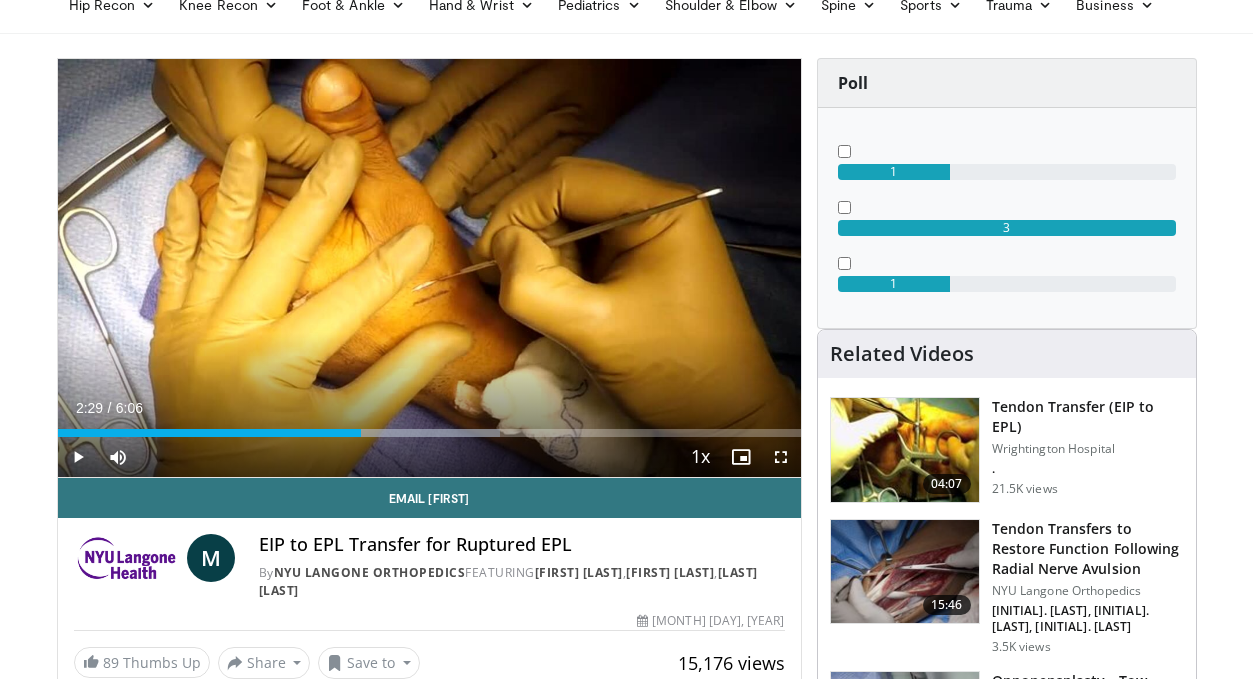 drag, startPoint x: 359, startPoint y: 438, endPoint x: 334, endPoint y: 438, distance: 25 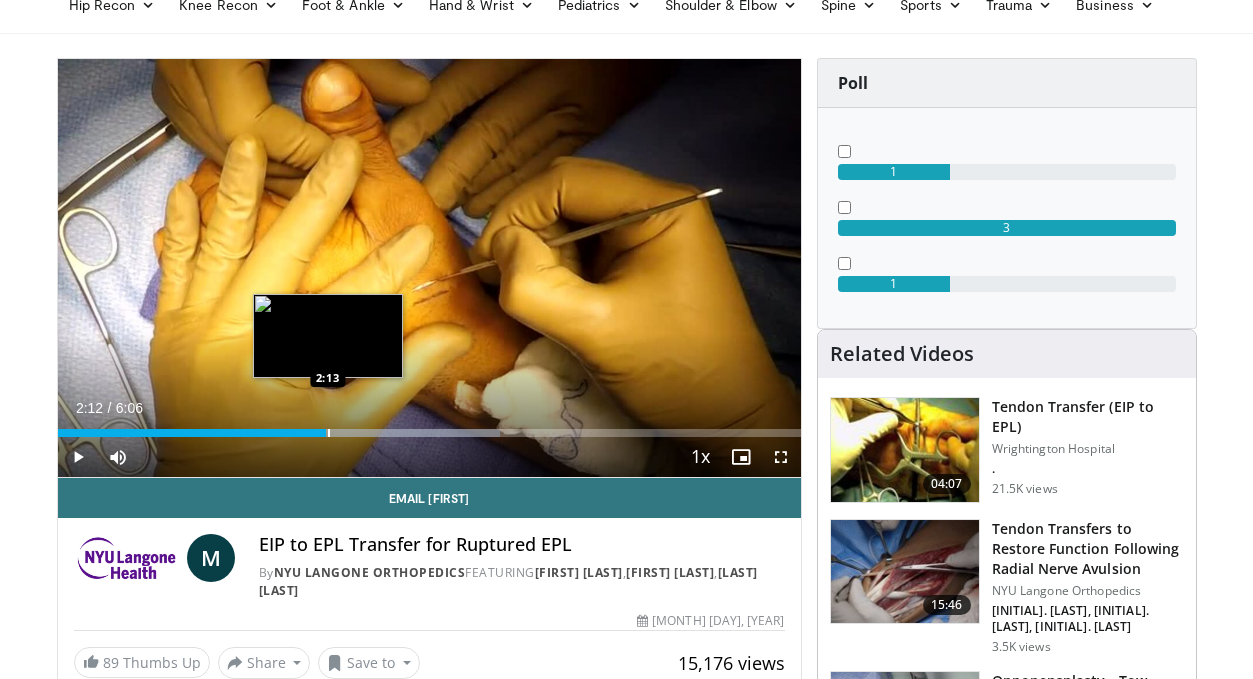 drag, startPoint x: 361, startPoint y: 435, endPoint x: 326, endPoint y: 433, distance: 35.057095 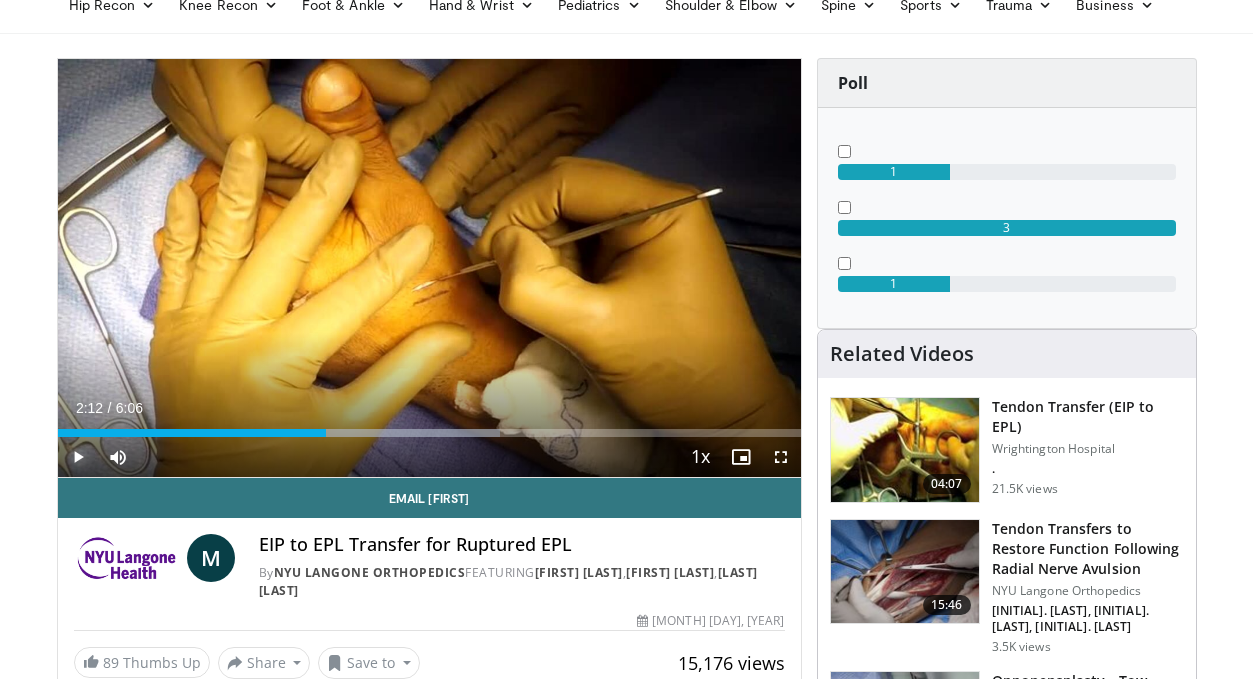 click at bounding box center (78, 457) 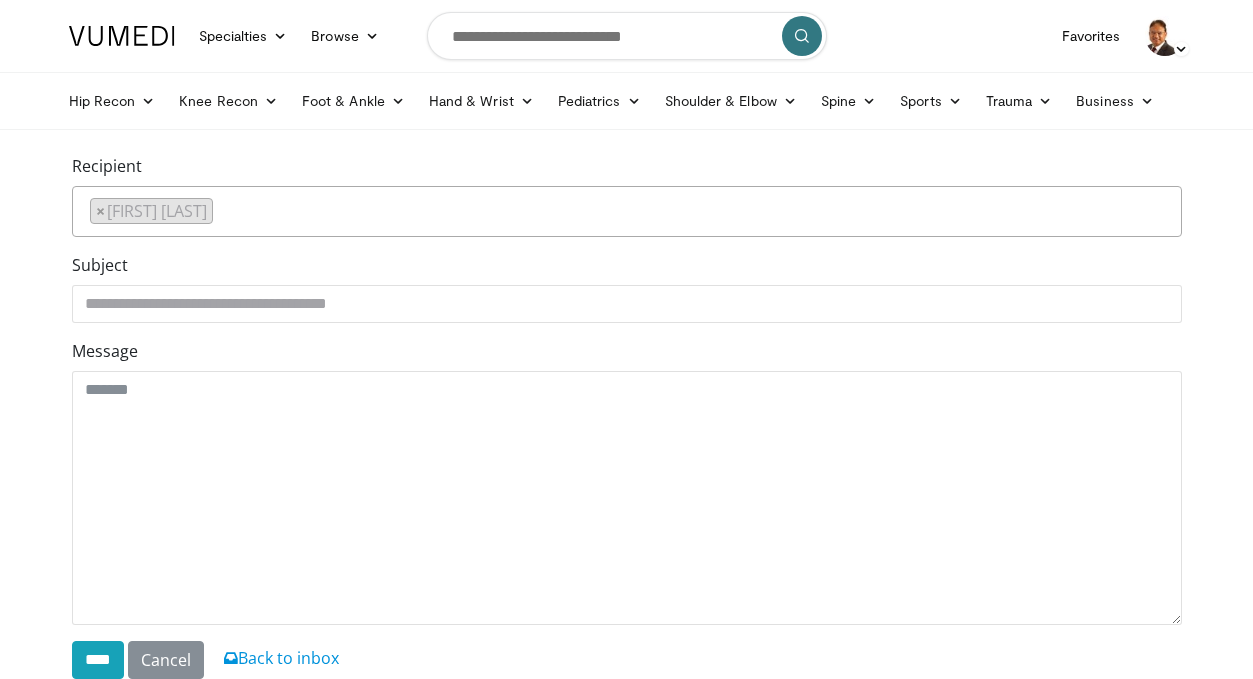 scroll, scrollTop: 0, scrollLeft: 0, axis: both 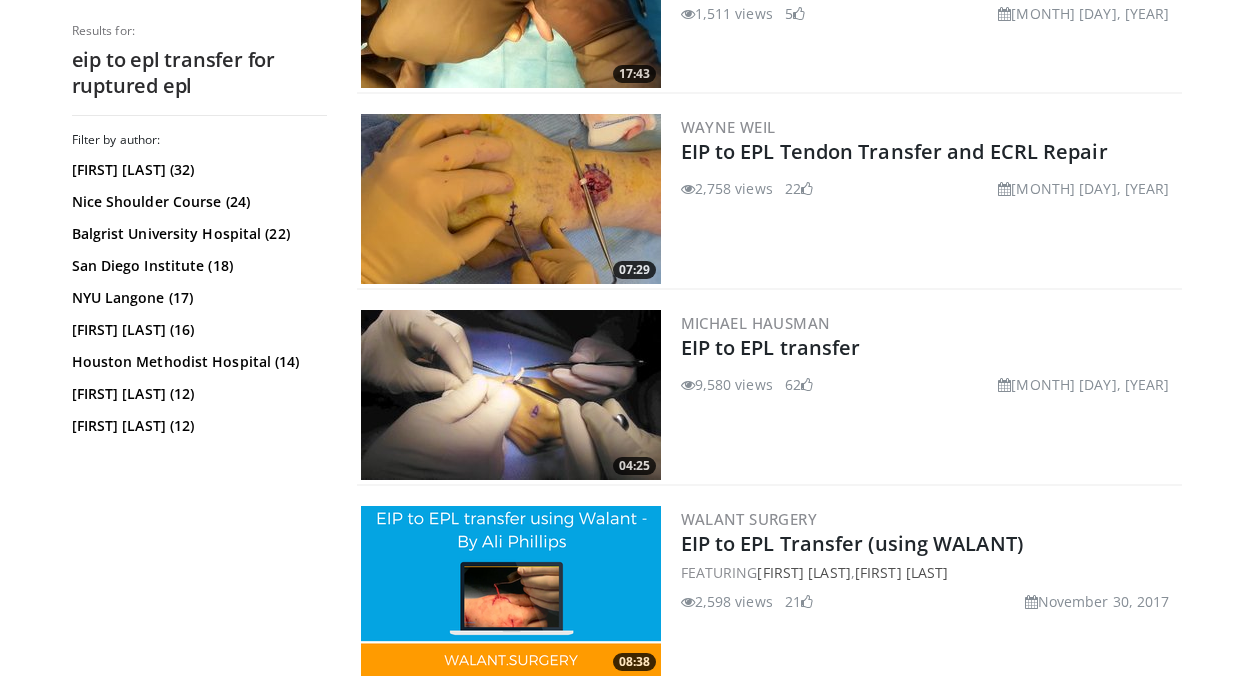 click at bounding box center (511, 395) 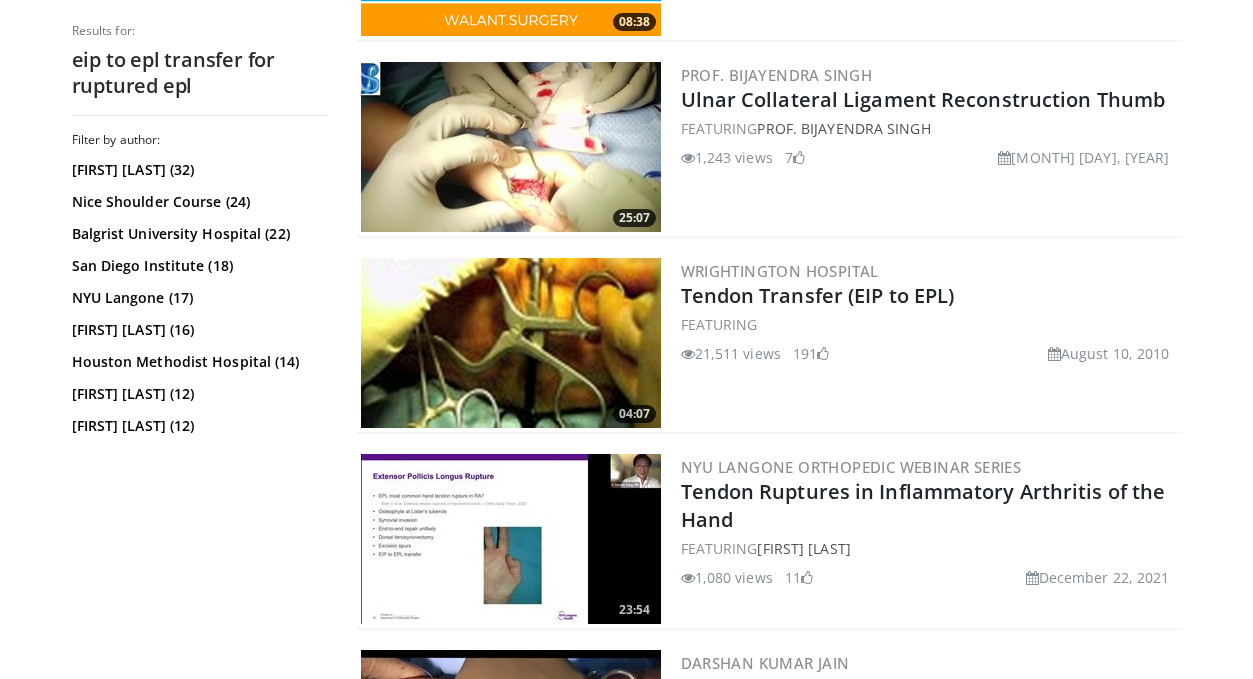 scroll, scrollTop: 1736, scrollLeft: 0, axis: vertical 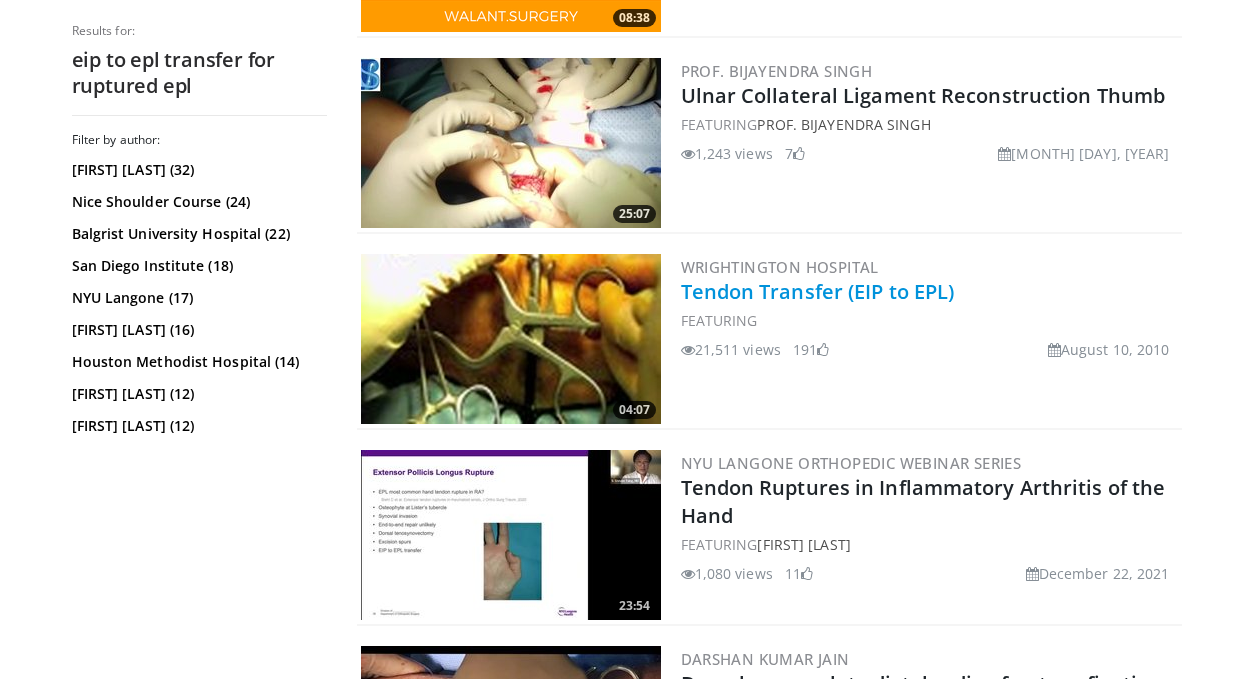 click on "Tendon Transfer (EIP to EPL)" at bounding box center (818, 291) 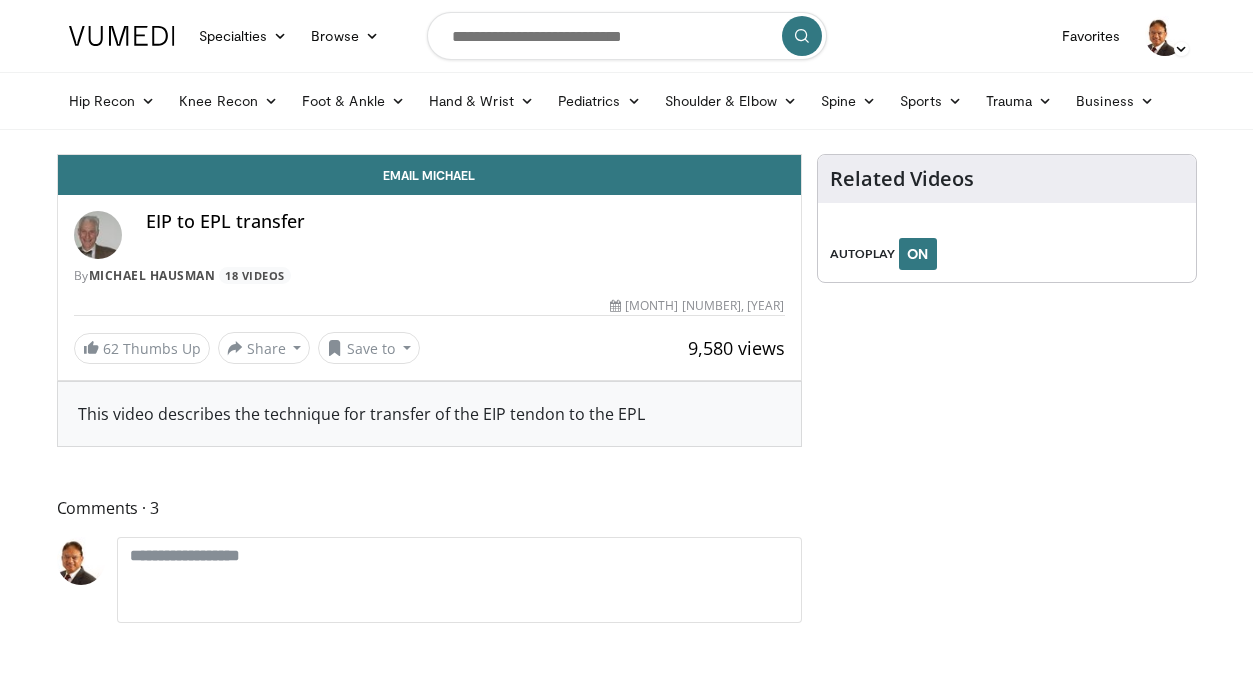 scroll, scrollTop: 0, scrollLeft: 0, axis: both 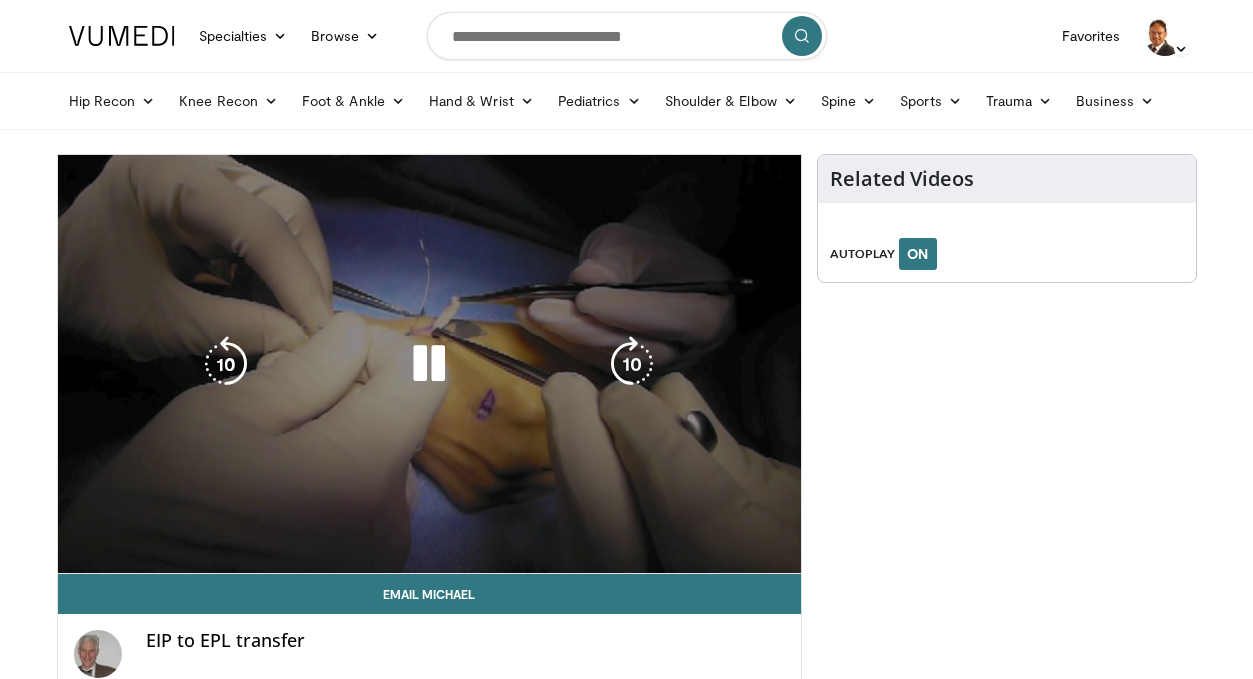 click on "10 seconds
Tap to unmute" at bounding box center (429, 364) 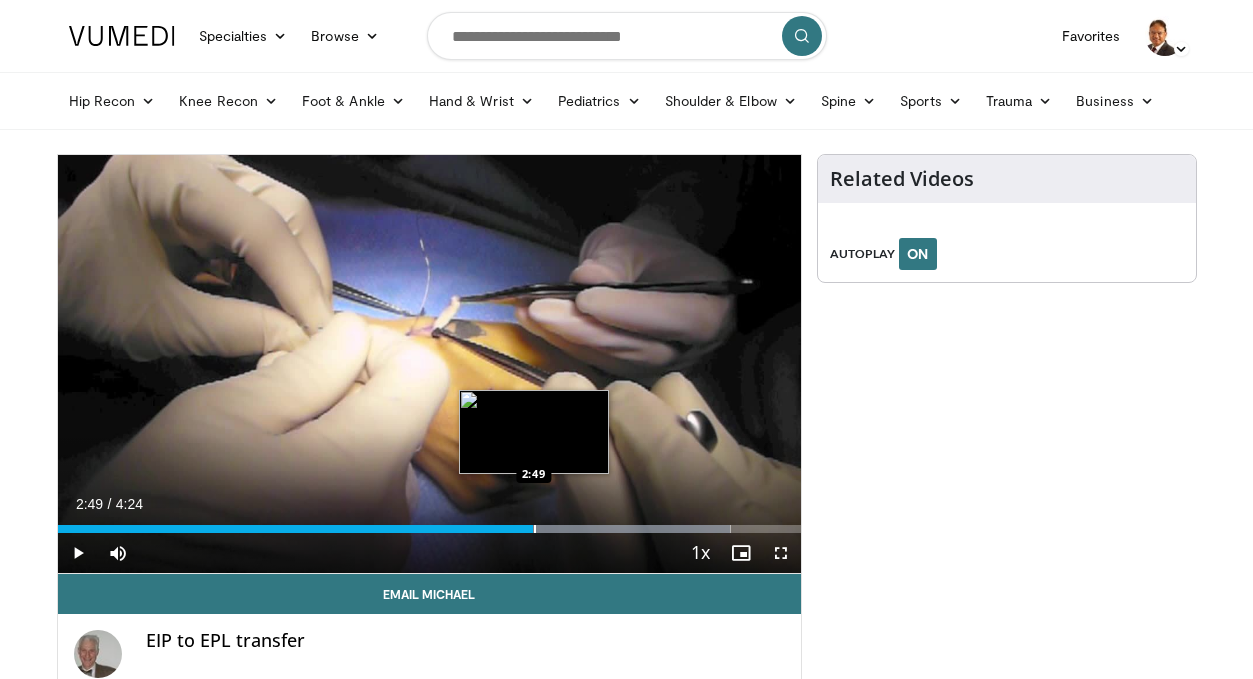 drag, startPoint x: 550, startPoint y: 530, endPoint x: 533, endPoint y: 530, distance: 17 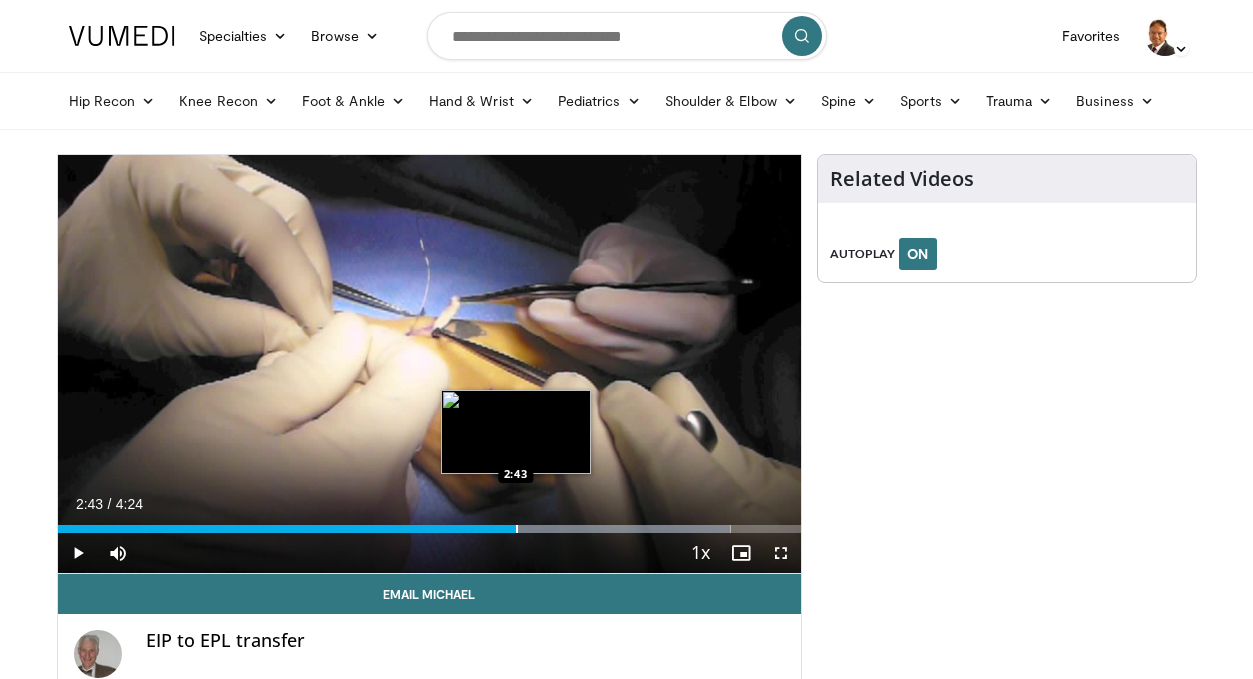 drag, startPoint x: 533, startPoint y: 530, endPoint x: 515, endPoint y: 528, distance: 18.110771 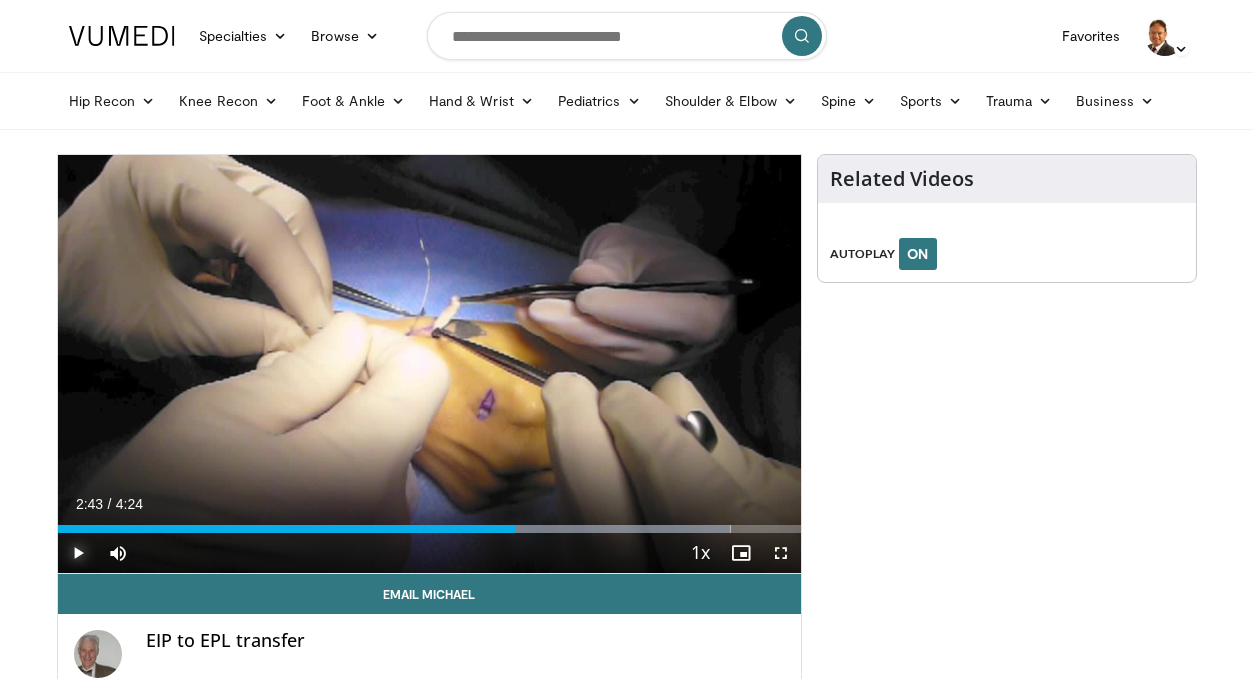 click at bounding box center (78, 553) 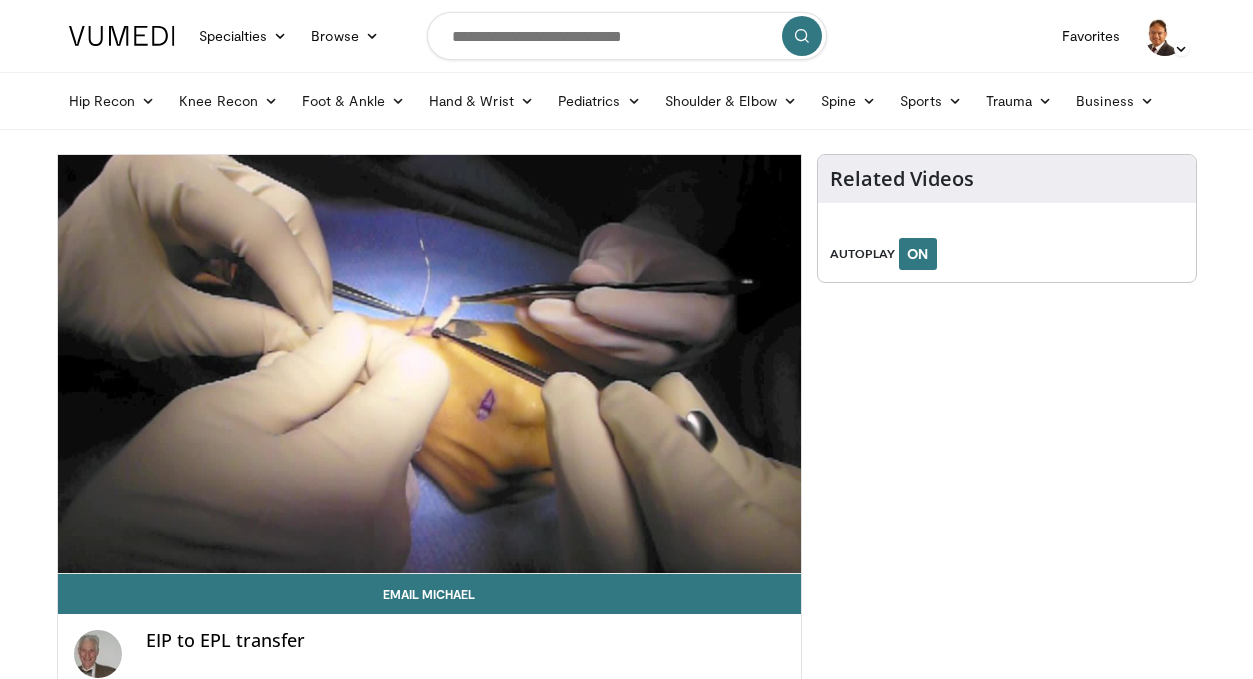 click at bounding box center [78, 553] 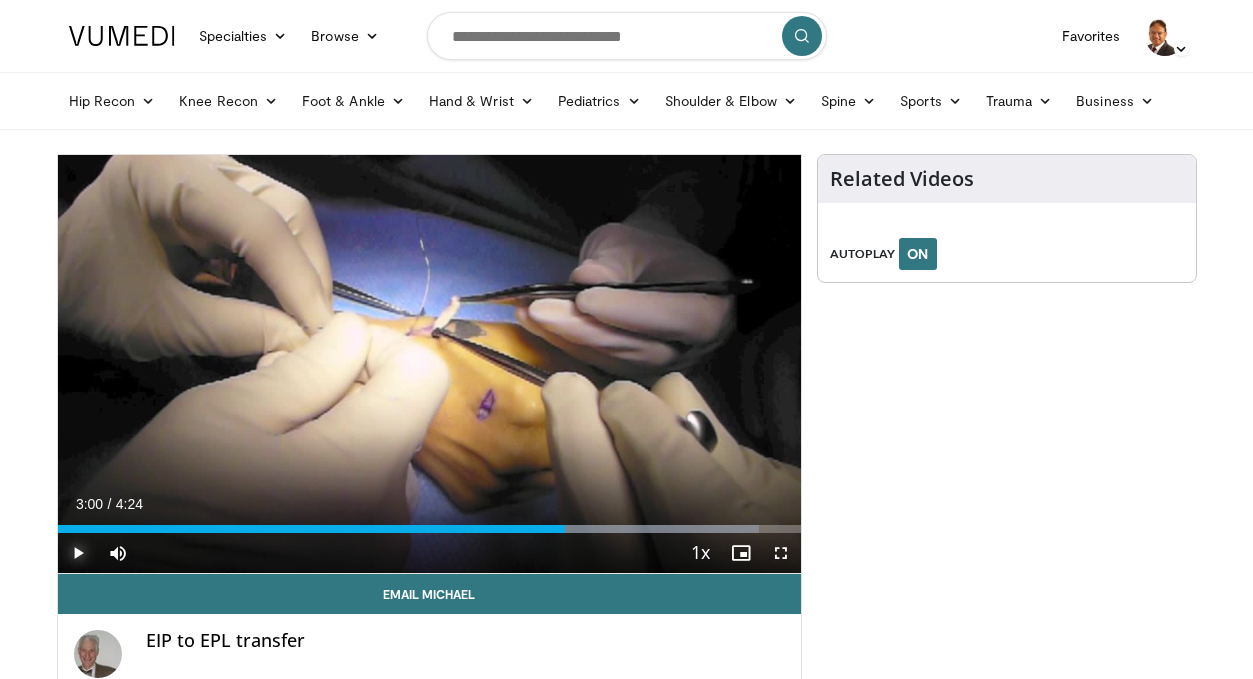 click at bounding box center (78, 553) 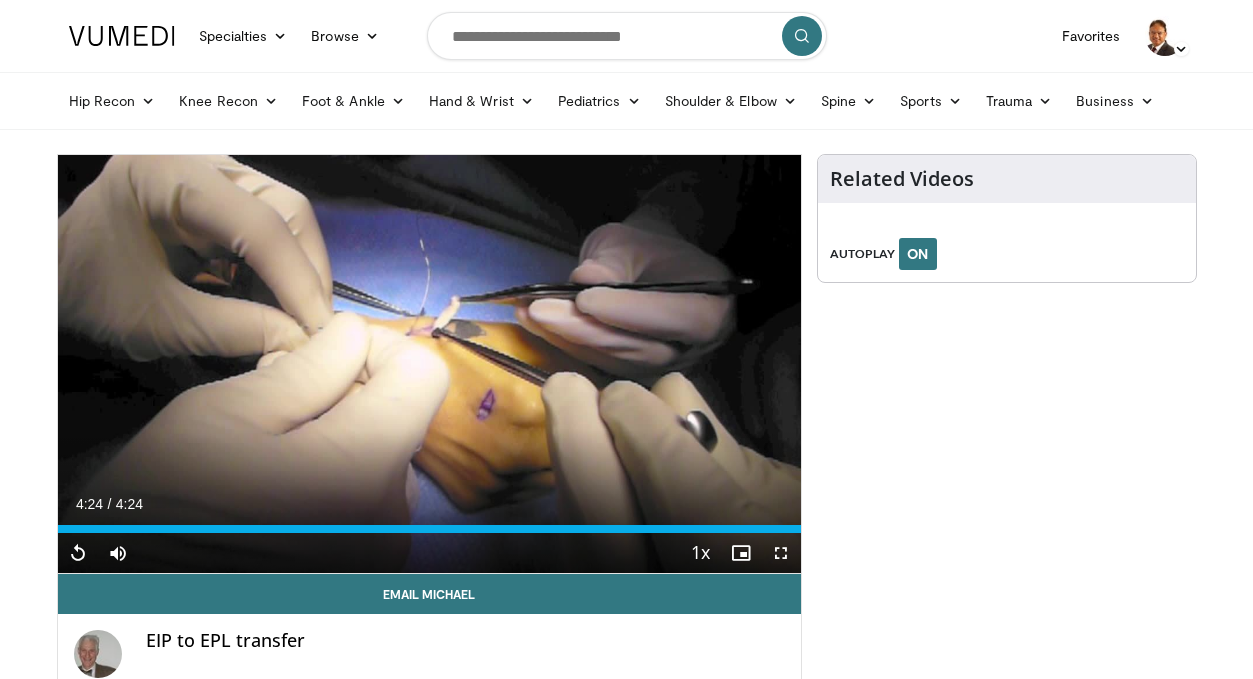click on "Related Videos
AUTOPLAY
ON" at bounding box center [1007, 770] 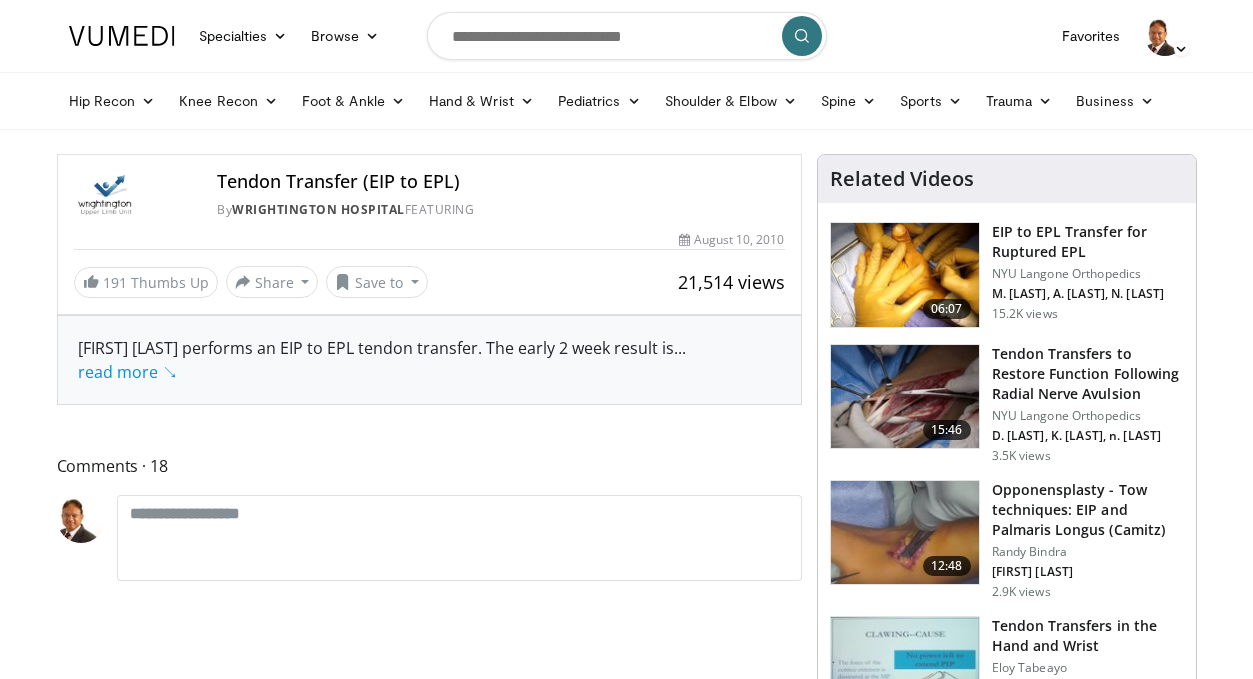 scroll, scrollTop: 0, scrollLeft: 0, axis: both 